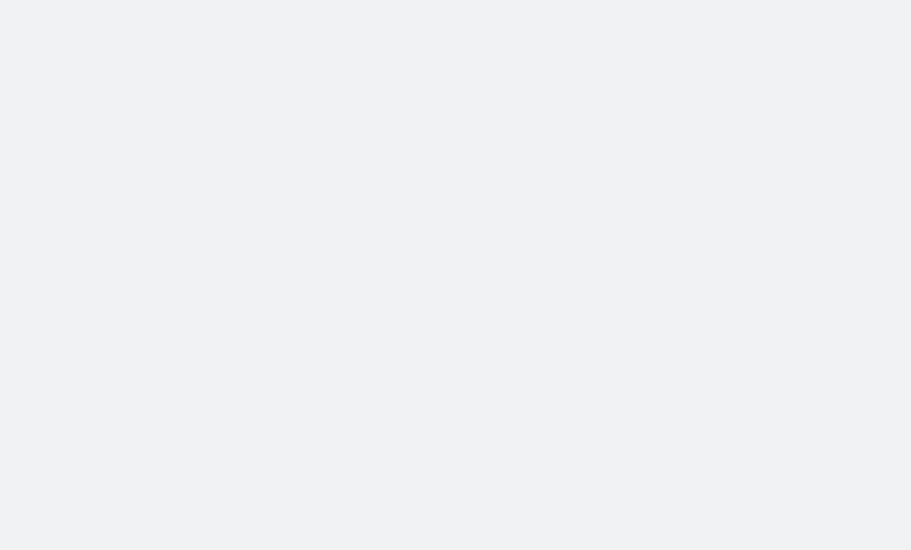 scroll, scrollTop: 0, scrollLeft: 0, axis: both 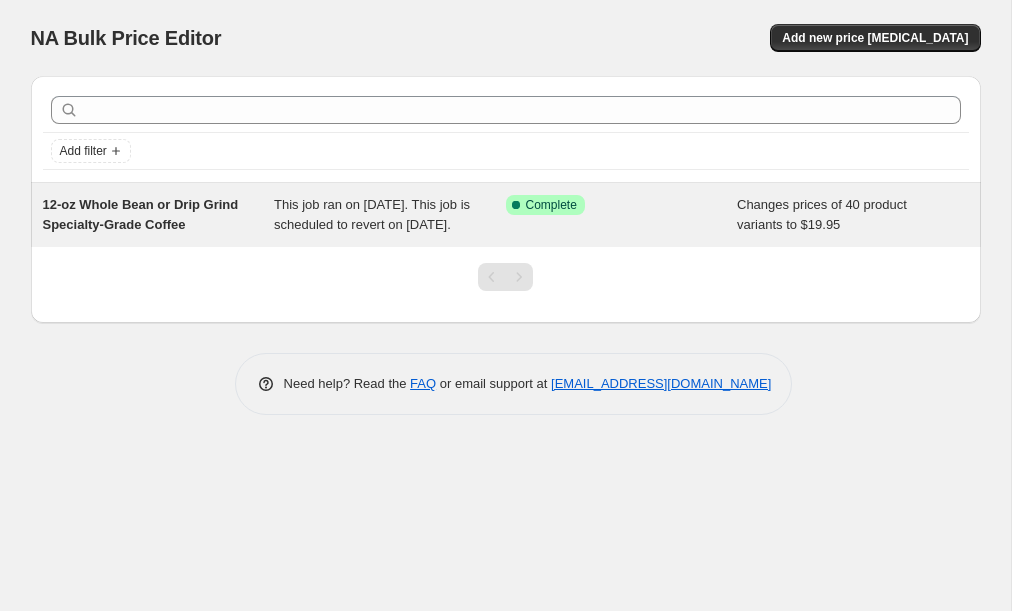 click on "12-oz Whole Bean or Drip Grind Specialty-Grade Coffee" at bounding box center [159, 215] 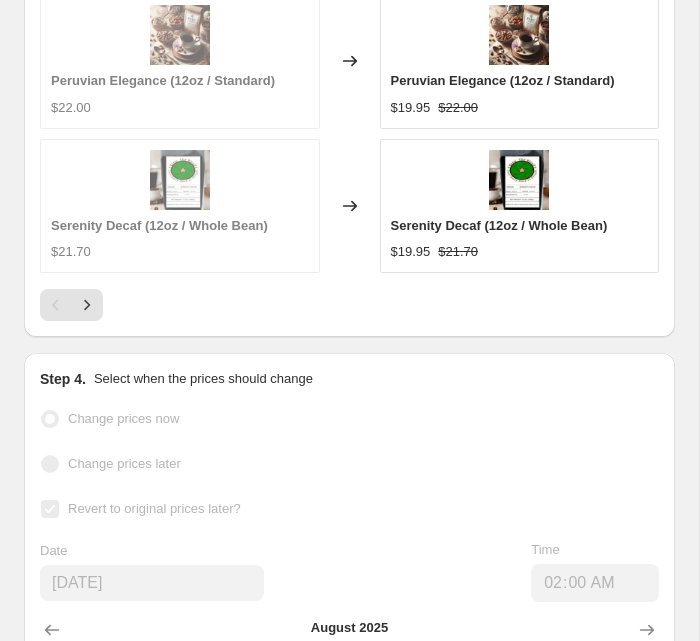 scroll, scrollTop: 2167, scrollLeft: 0, axis: vertical 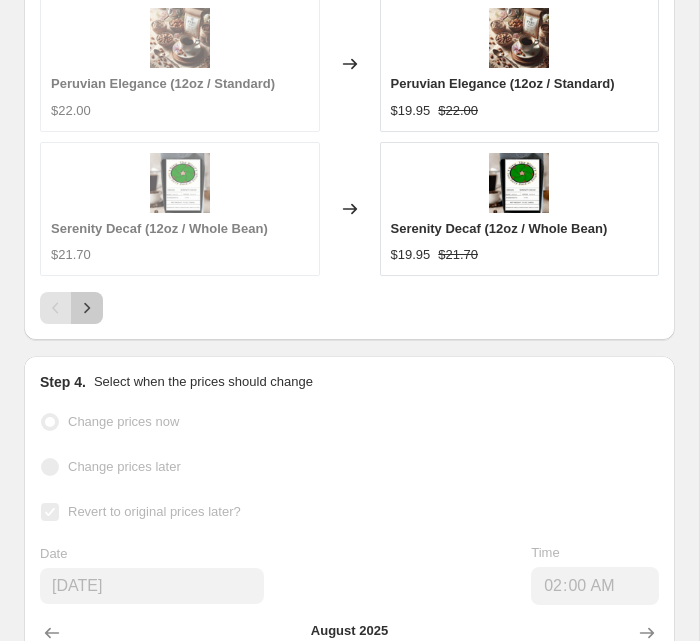 click 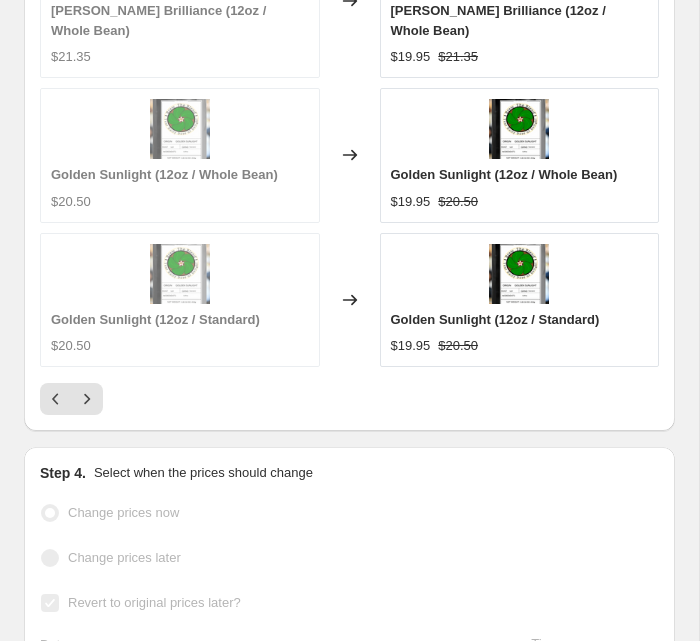 scroll, scrollTop: 2121, scrollLeft: 0, axis: vertical 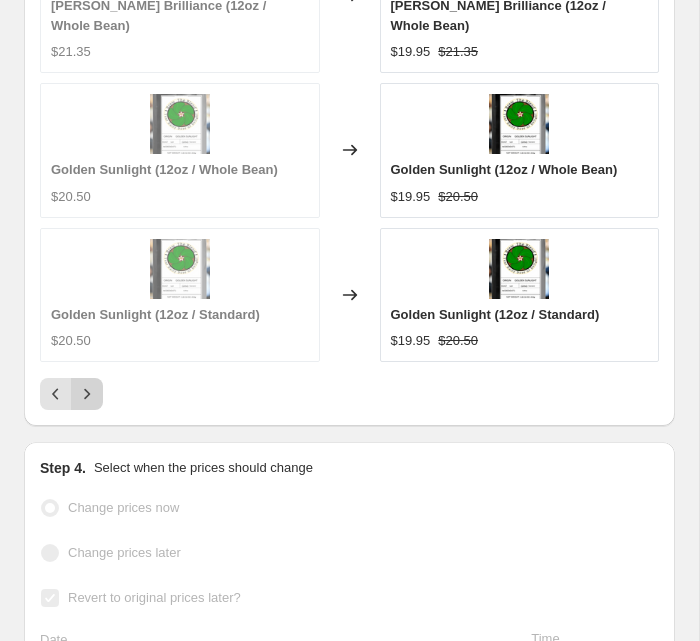 click 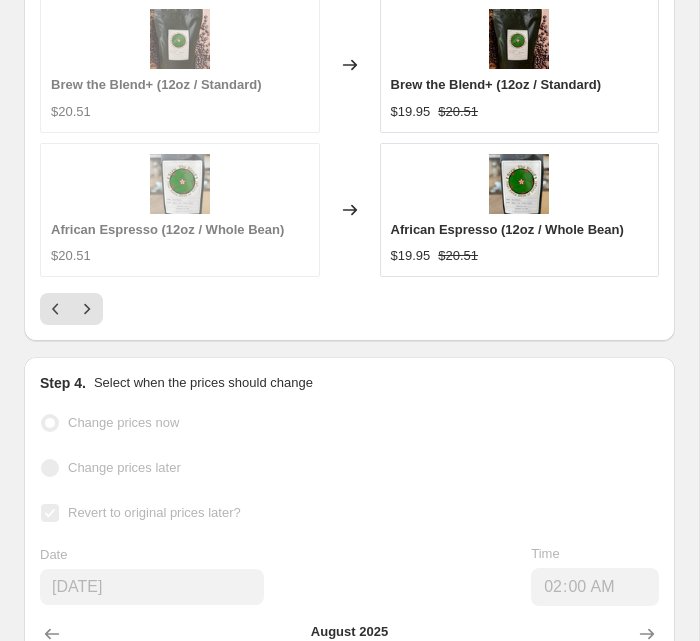 scroll, scrollTop: 2168, scrollLeft: 0, axis: vertical 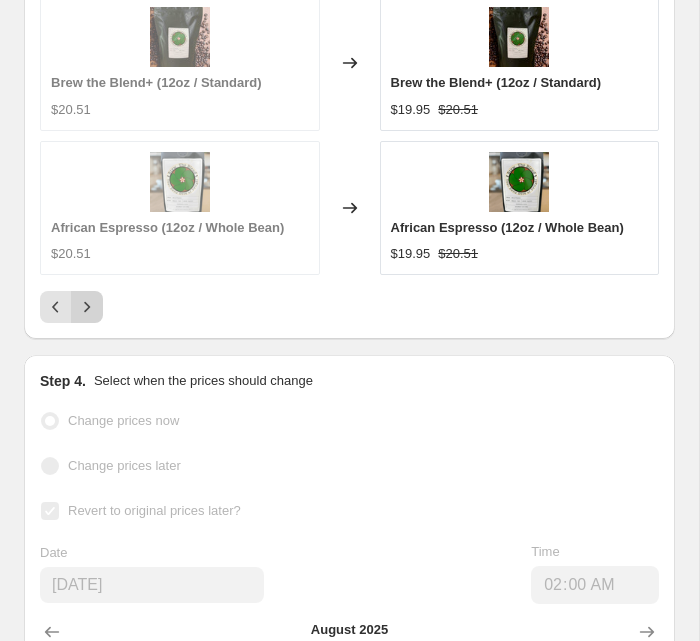 click 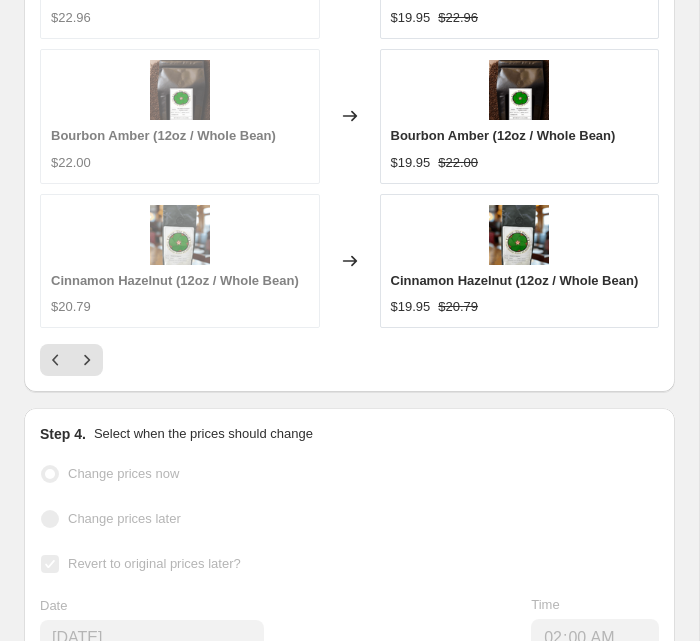 scroll, scrollTop: 2127, scrollLeft: 0, axis: vertical 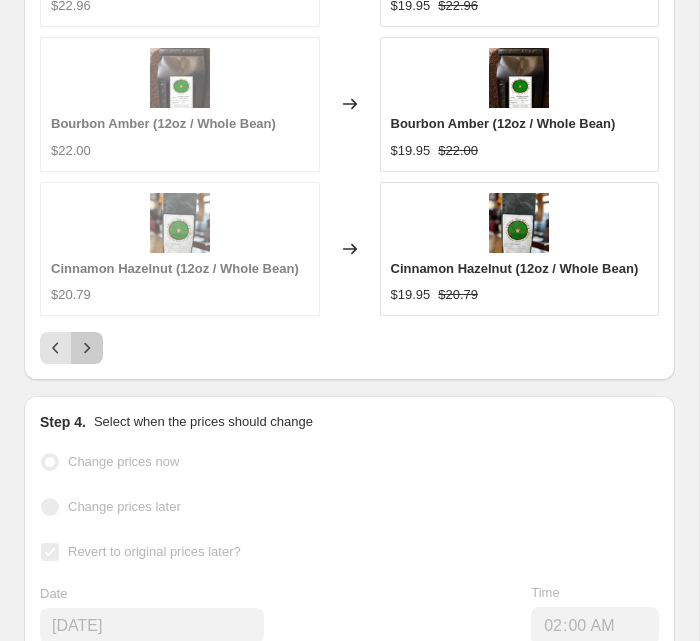 click 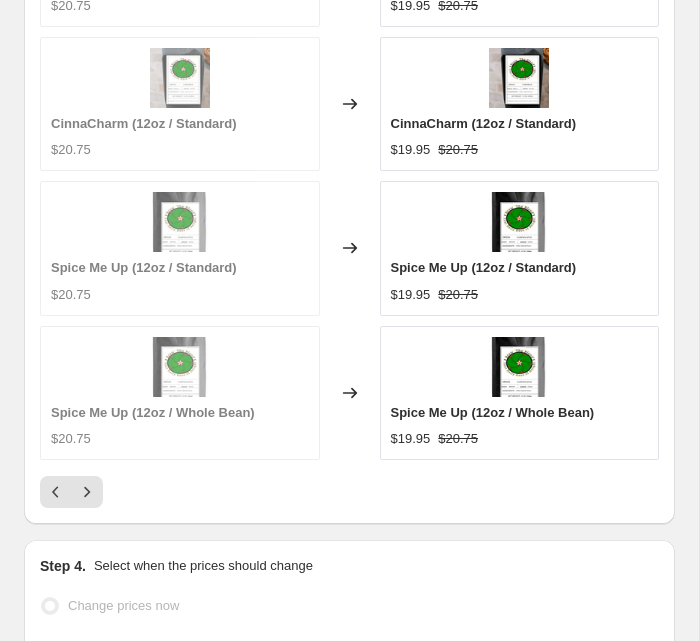 scroll, scrollTop: 2070, scrollLeft: 0, axis: vertical 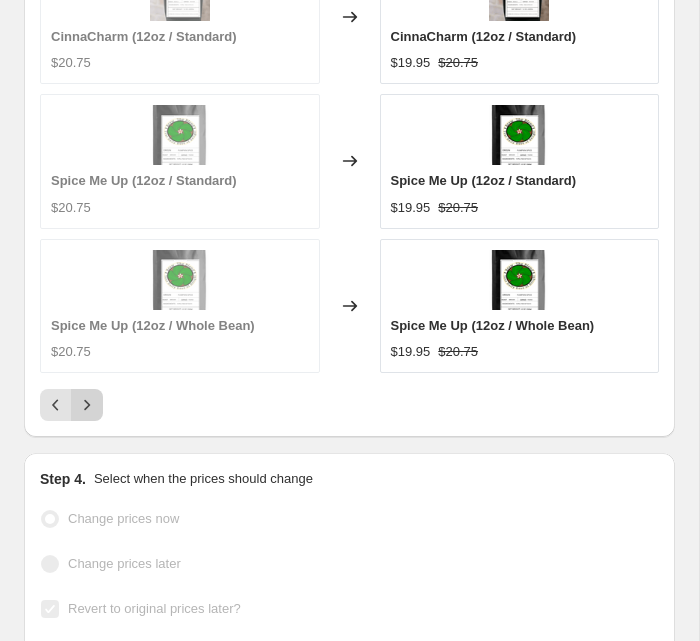 click 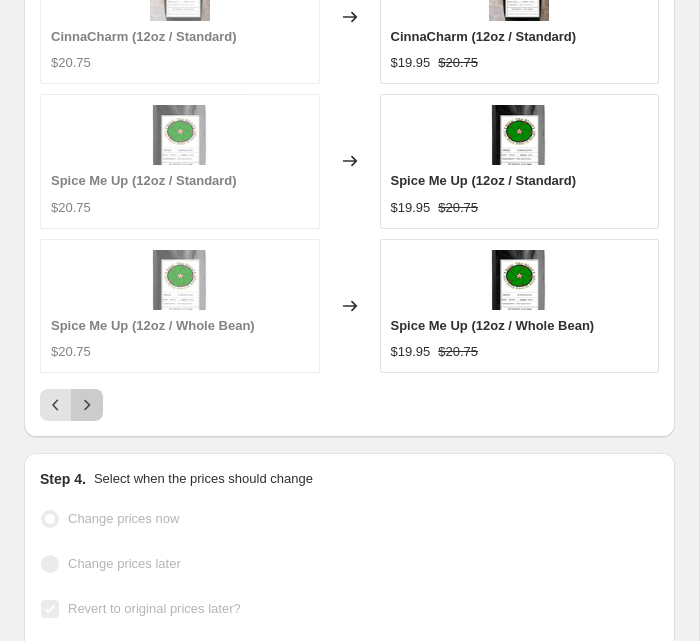 click 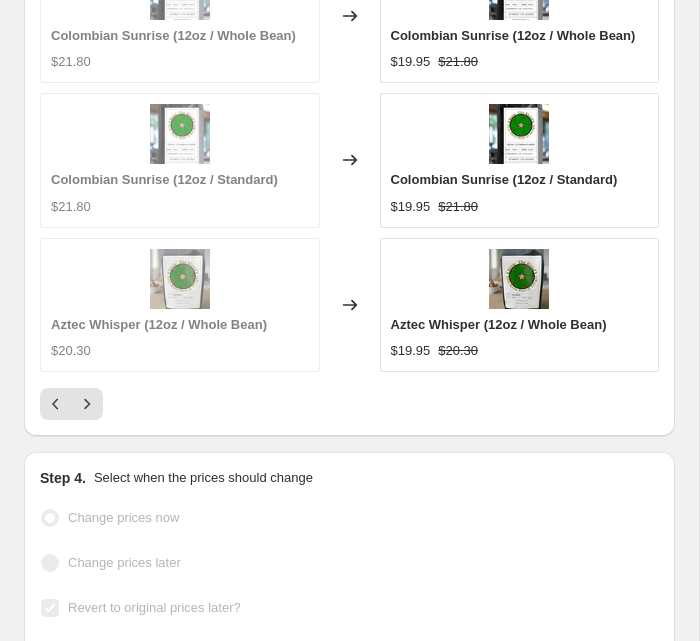 scroll, scrollTop: 2074, scrollLeft: 0, axis: vertical 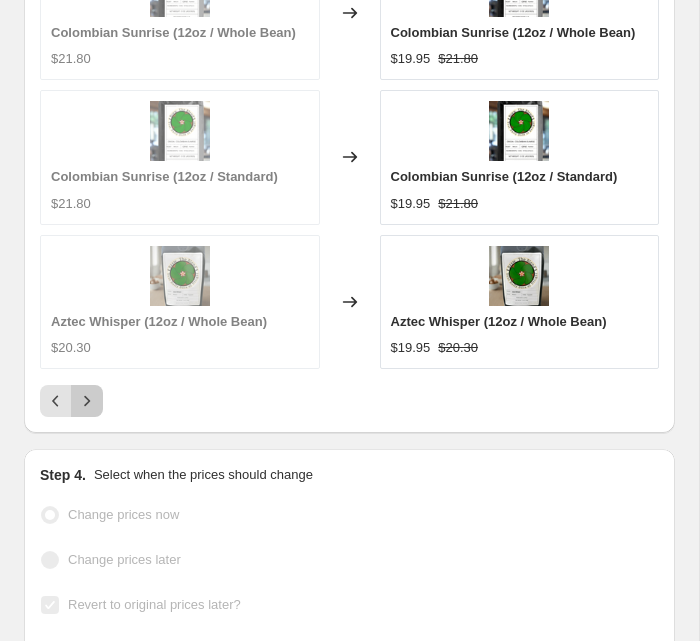 click 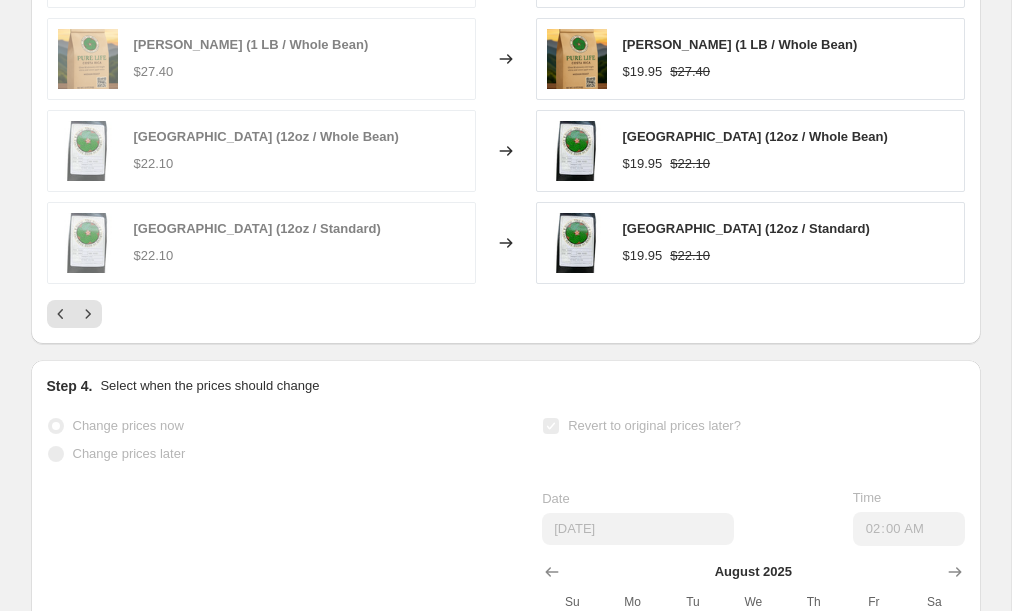 scroll, scrollTop: 1568, scrollLeft: 0, axis: vertical 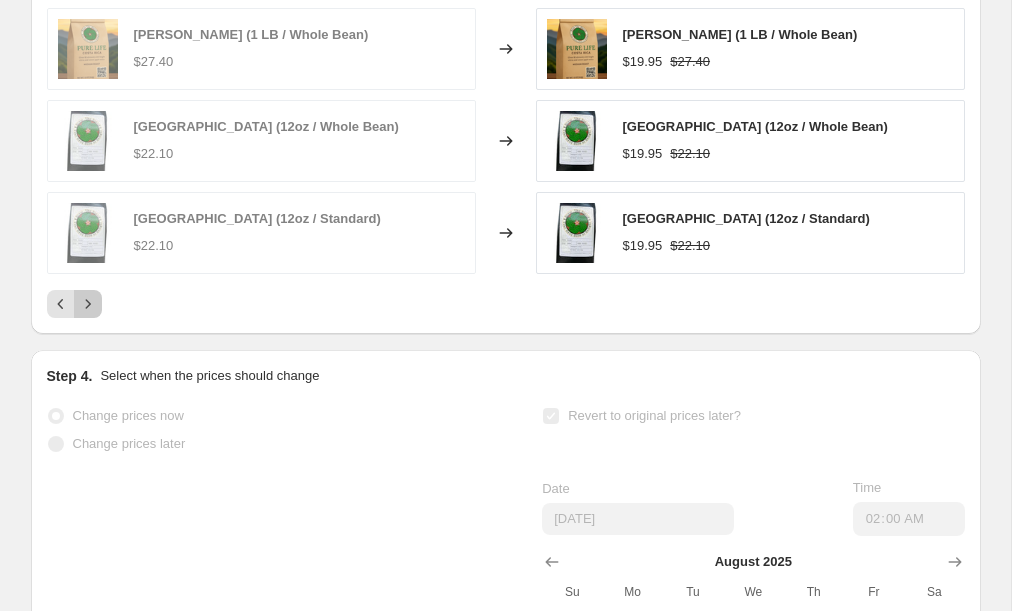 click 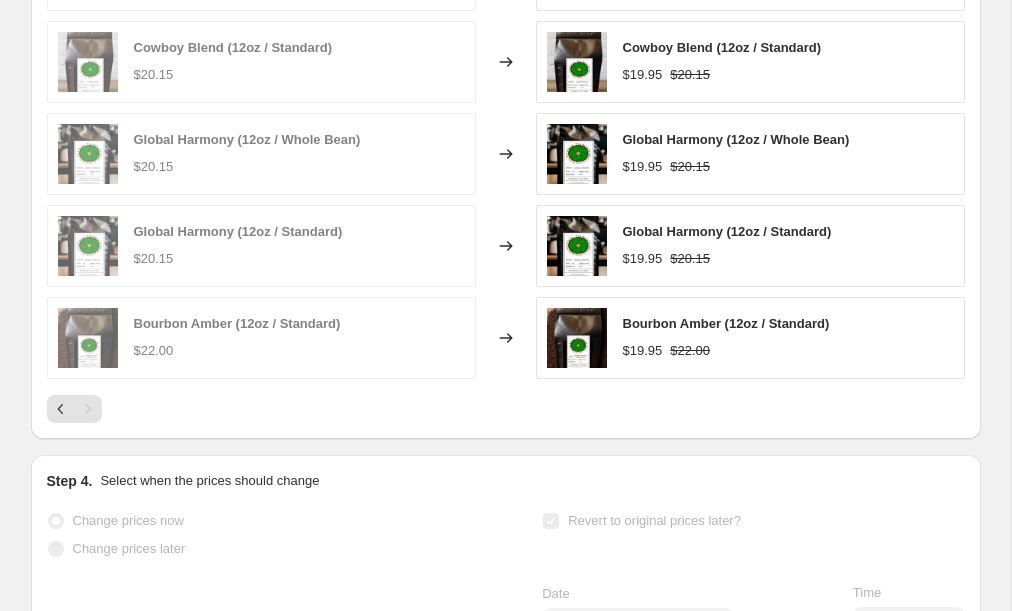 scroll, scrollTop: 1477, scrollLeft: 0, axis: vertical 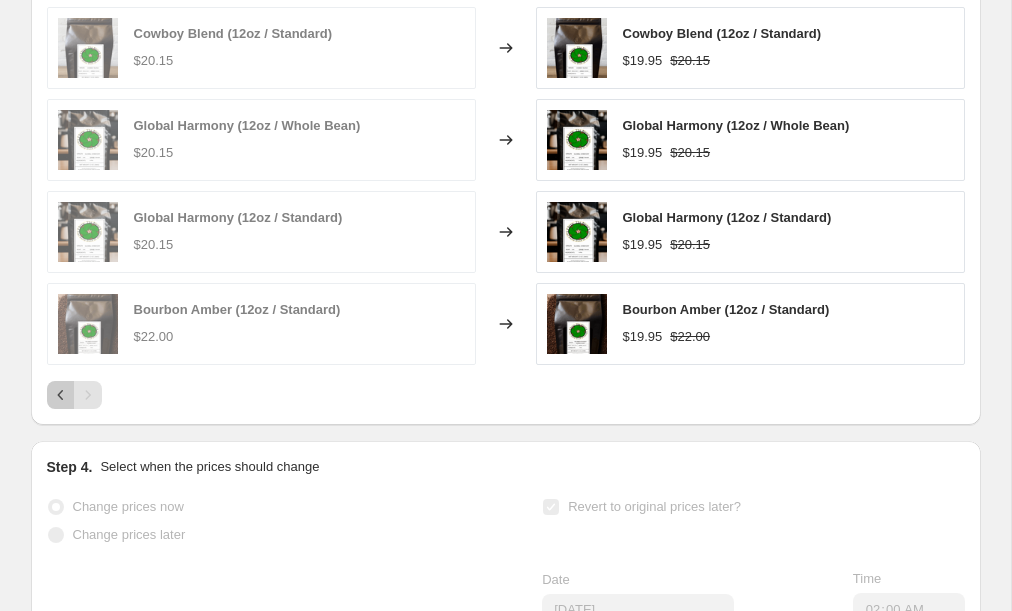 click 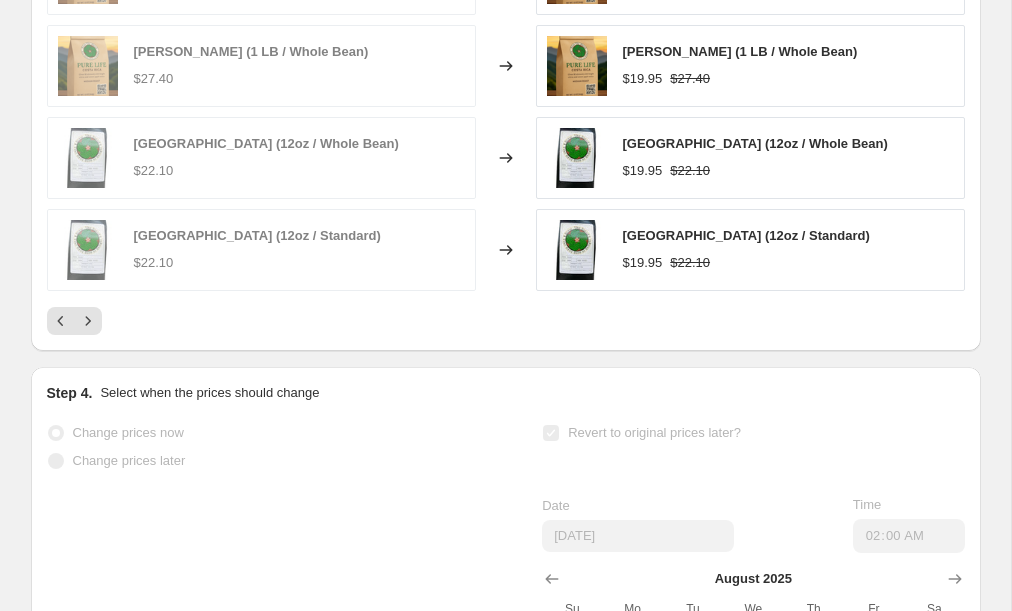 scroll, scrollTop: 1563, scrollLeft: 0, axis: vertical 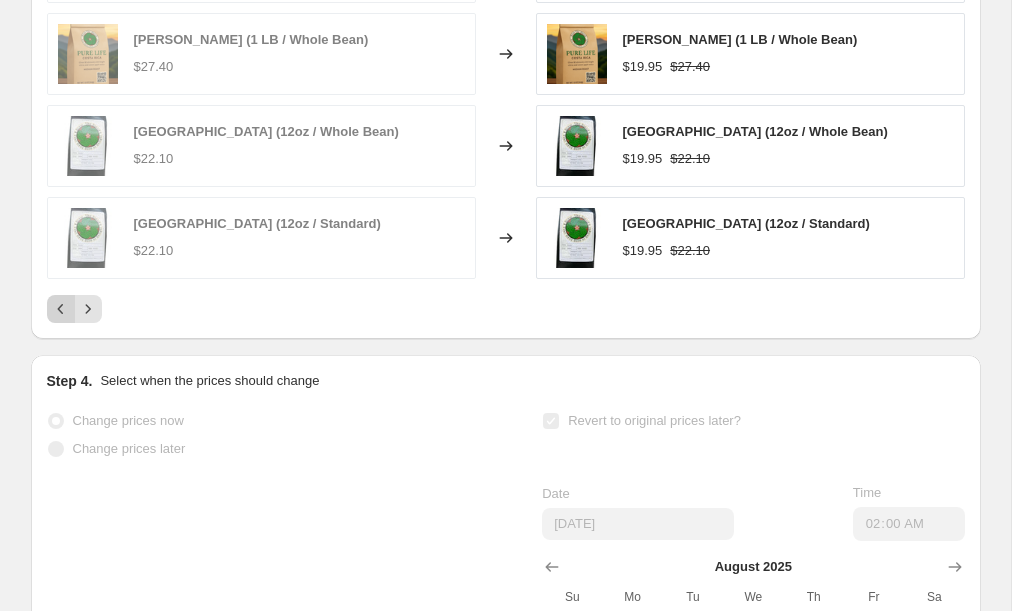 click 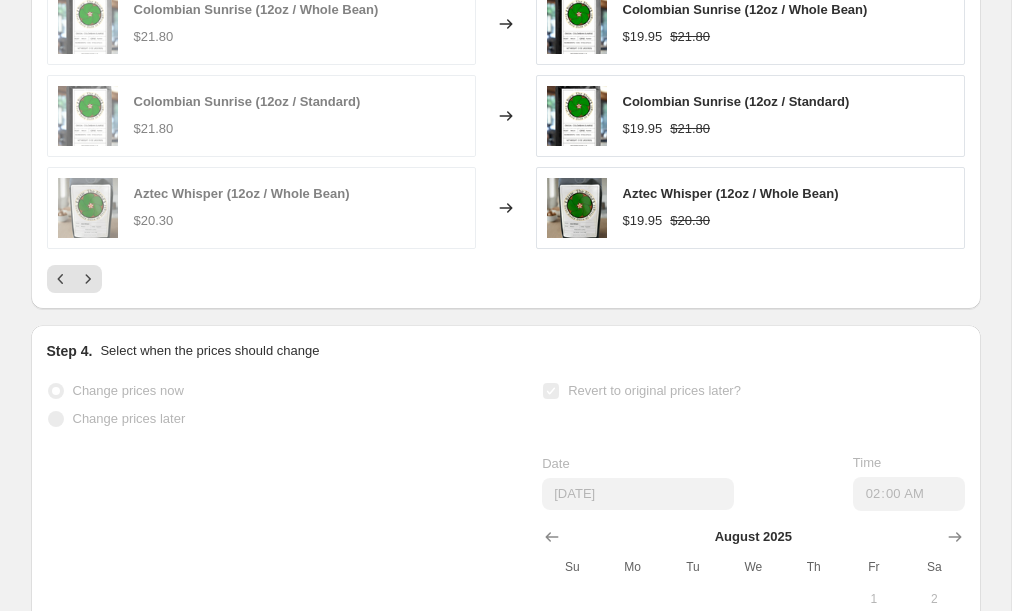 scroll, scrollTop: 1596, scrollLeft: 0, axis: vertical 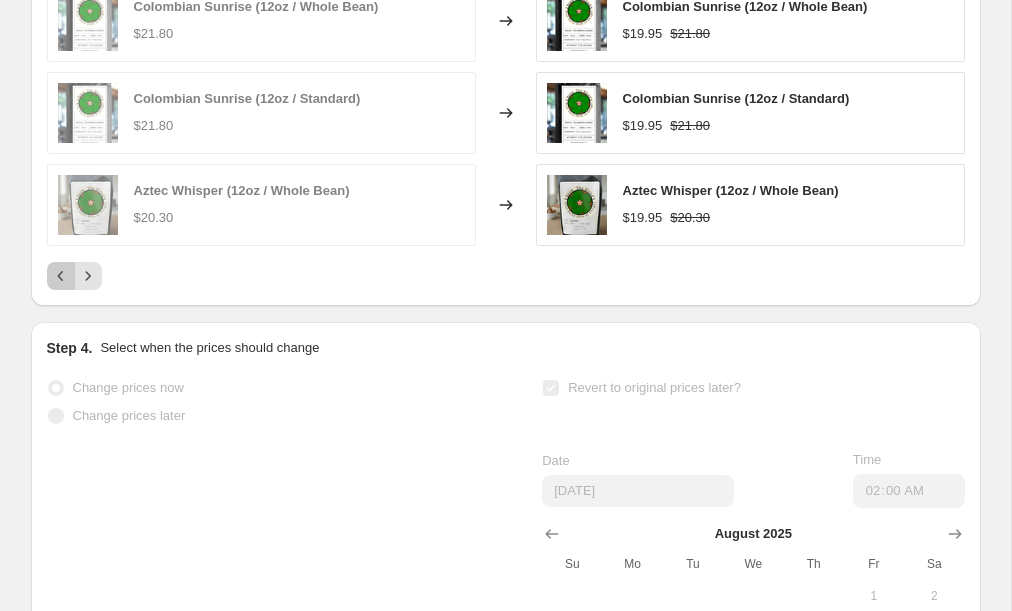 click 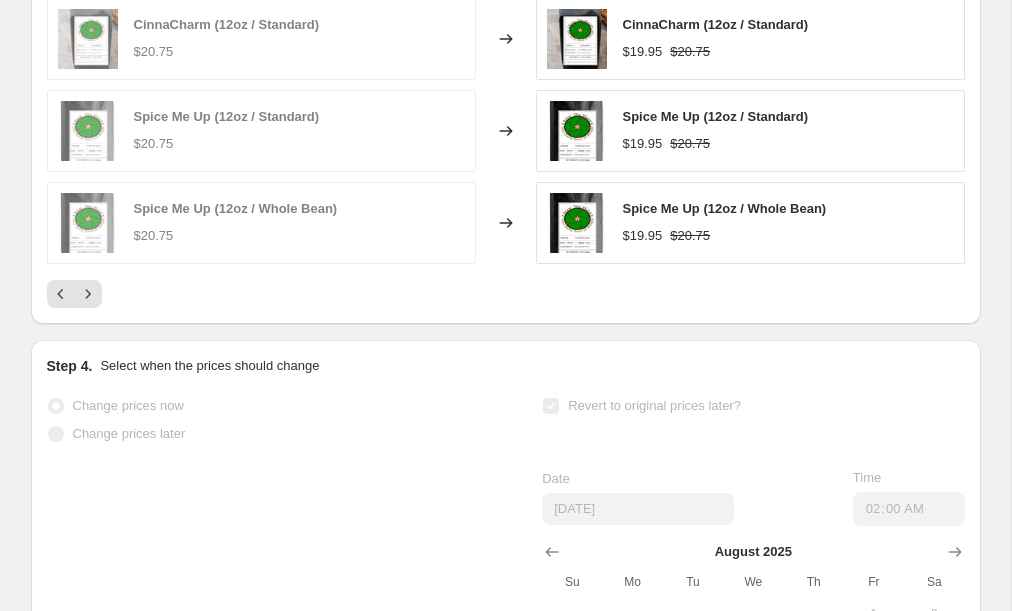 scroll, scrollTop: 1621, scrollLeft: 0, axis: vertical 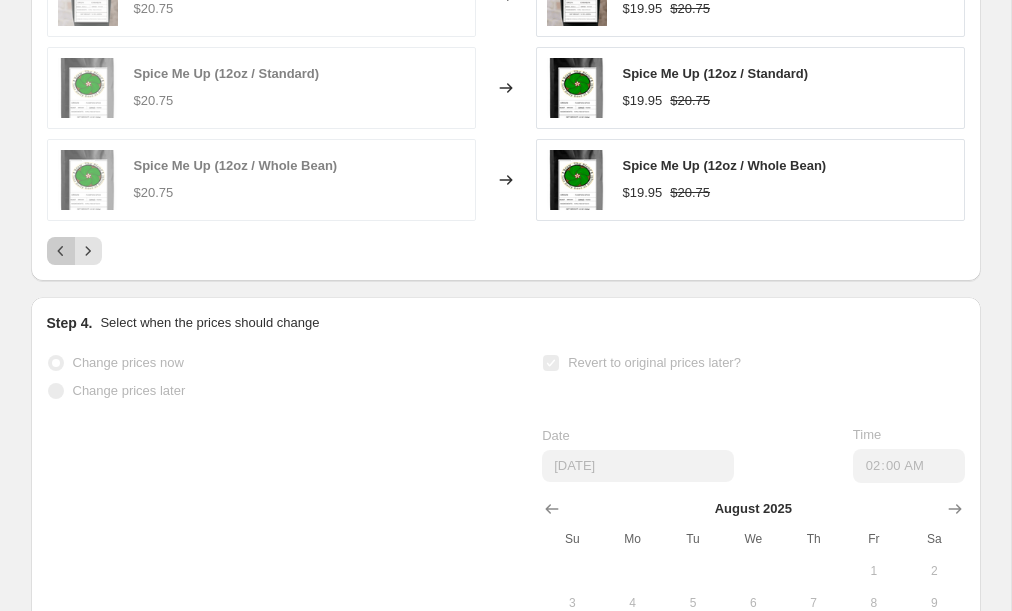 click 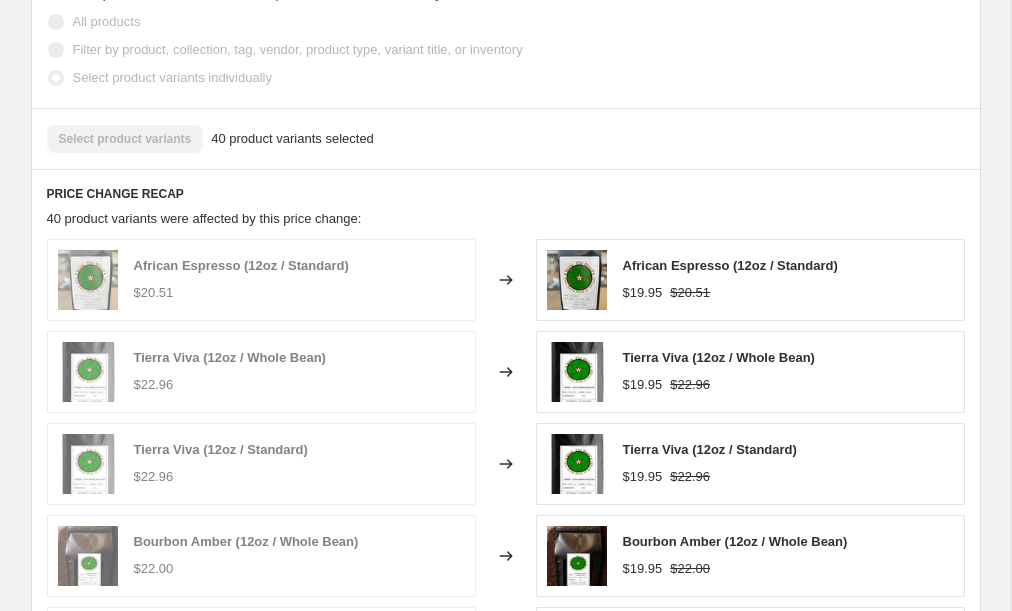 scroll, scrollTop: 1151, scrollLeft: 0, axis: vertical 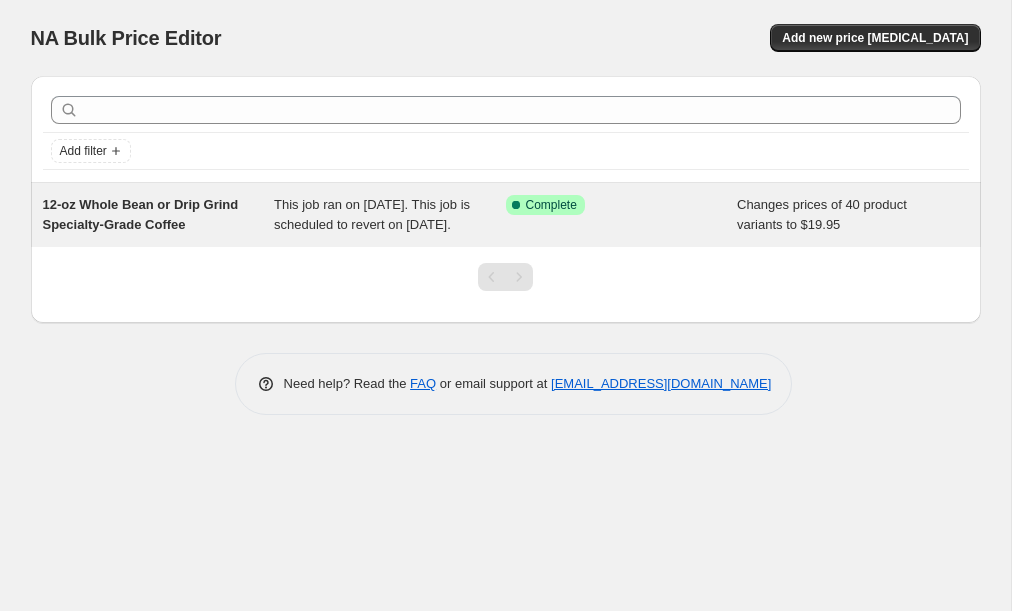 click on "12-oz Whole Bean or Drip Grind Specialty-Grade Coffee" at bounding box center [141, 214] 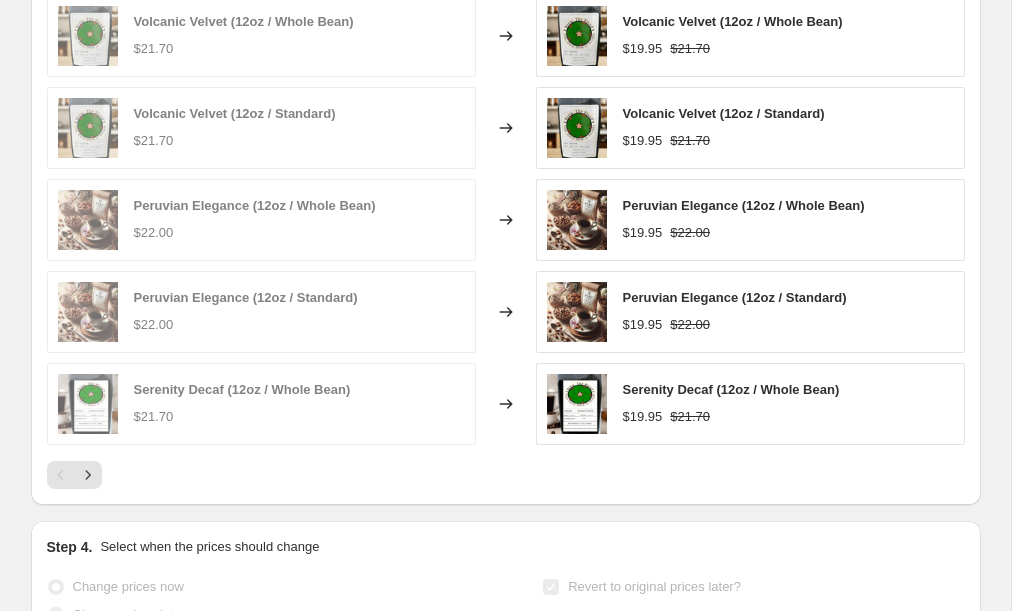 scroll, scrollTop: 1403, scrollLeft: 0, axis: vertical 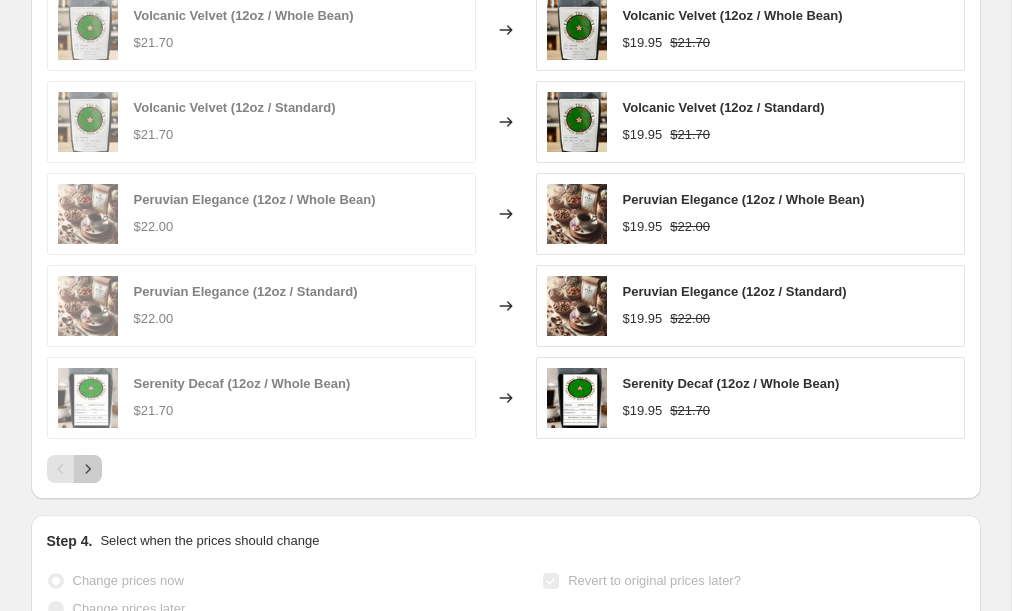 click 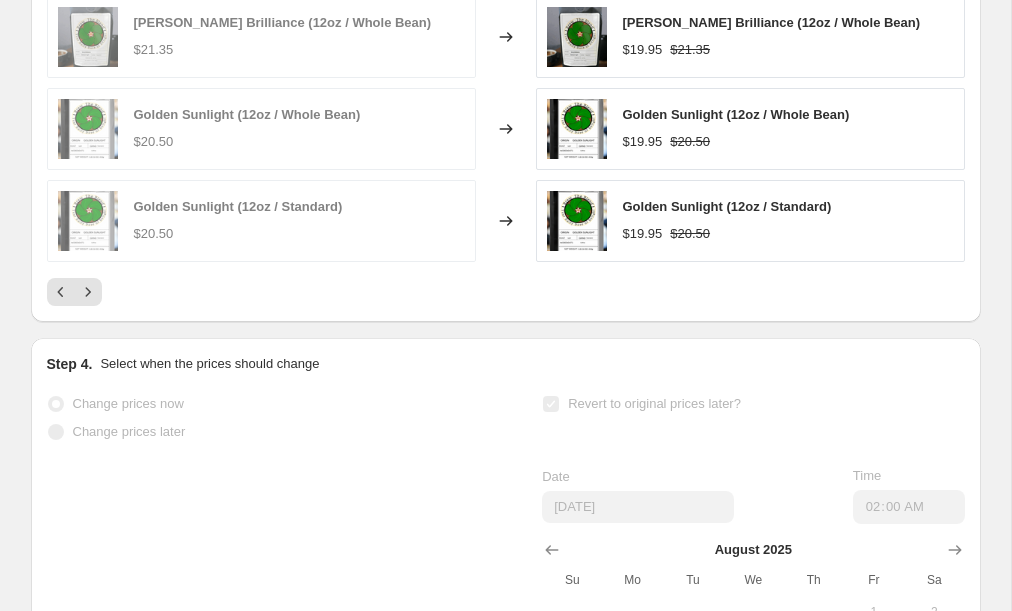 scroll, scrollTop: 1581, scrollLeft: 0, axis: vertical 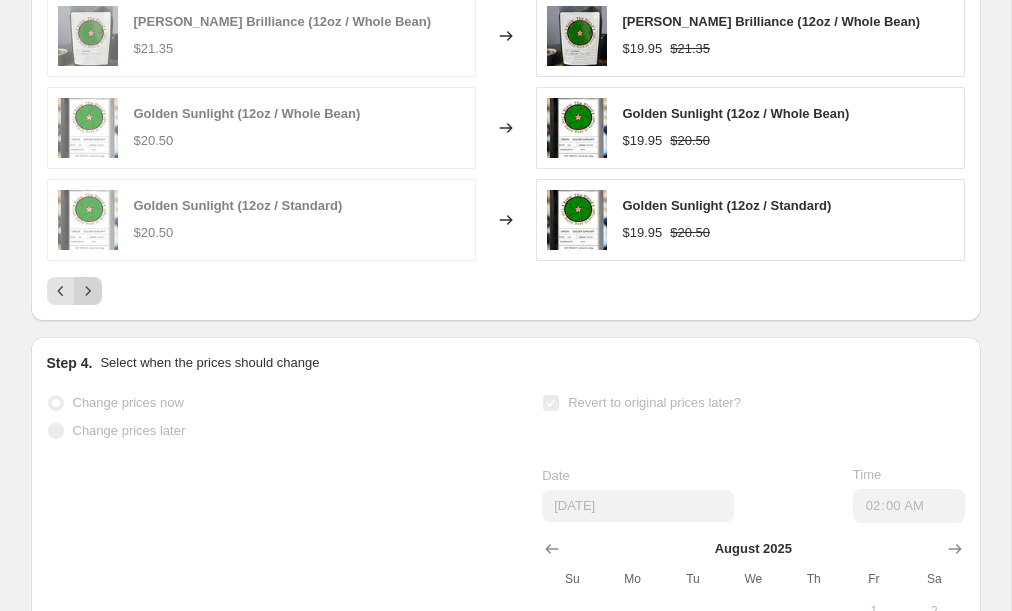 click 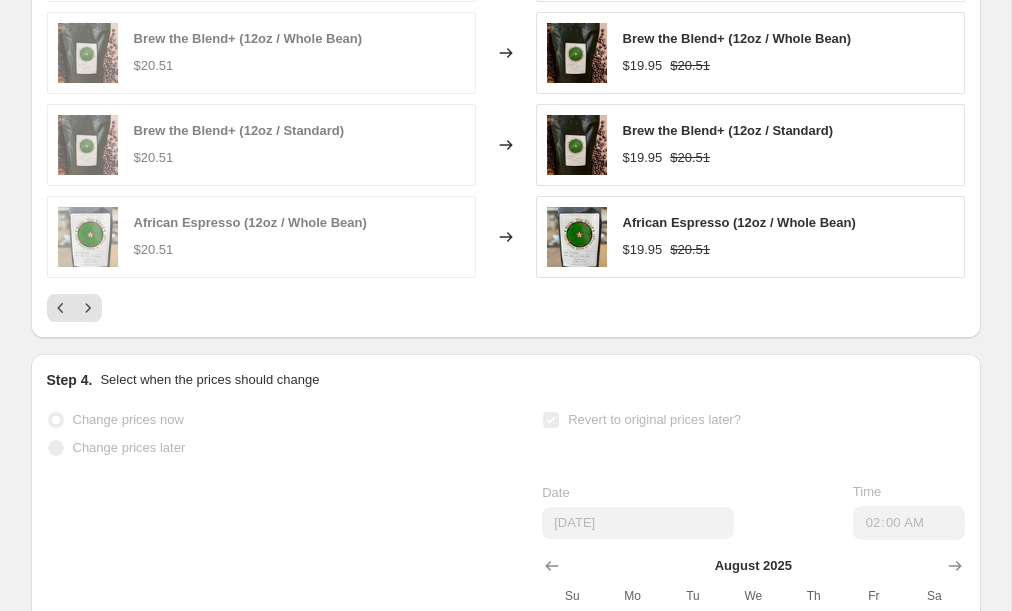 scroll, scrollTop: 1566, scrollLeft: 0, axis: vertical 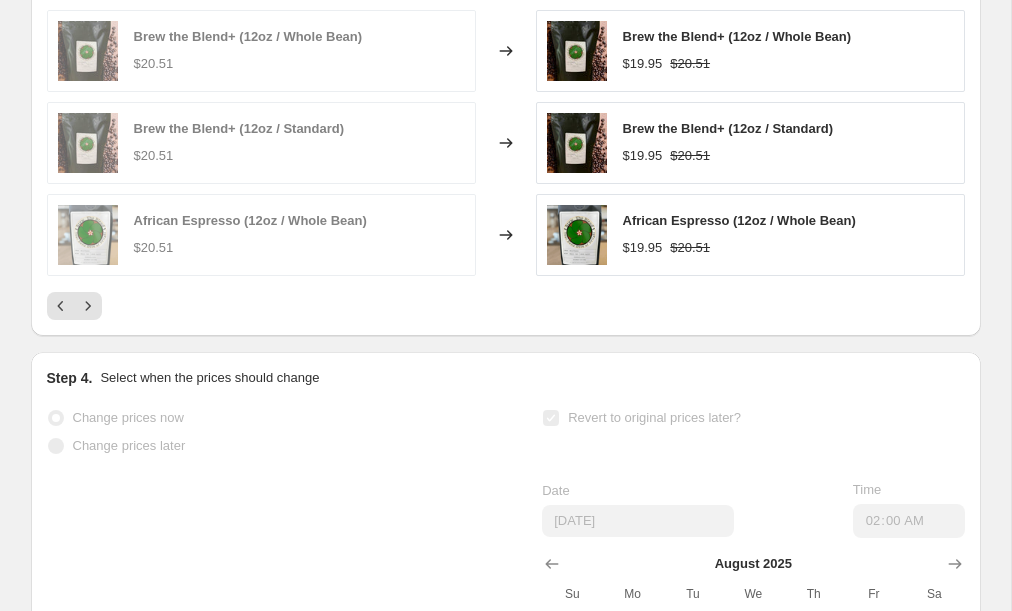 click 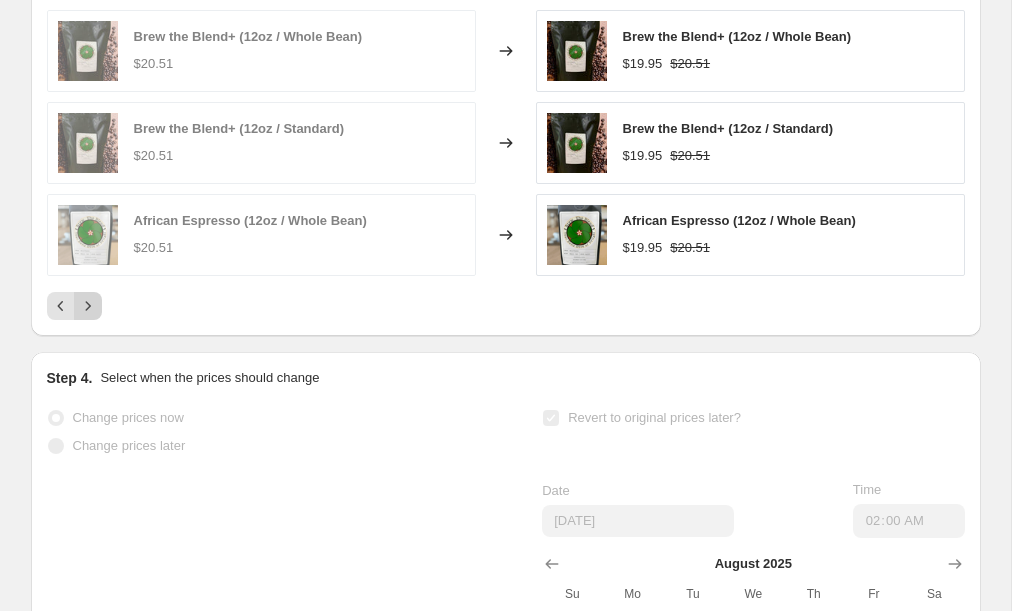 click 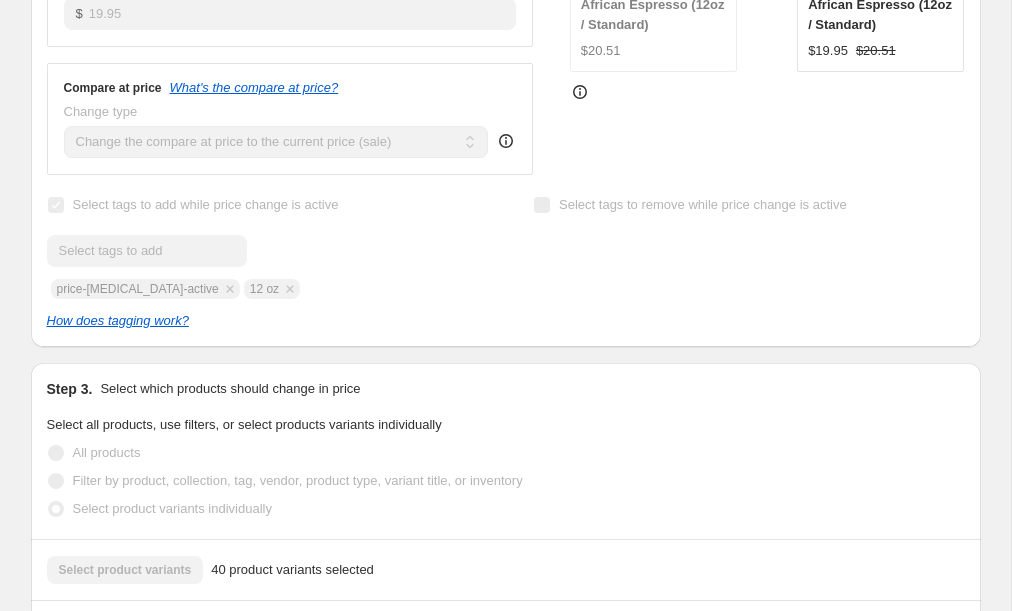 scroll, scrollTop: 668, scrollLeft: 0, axis: vertical 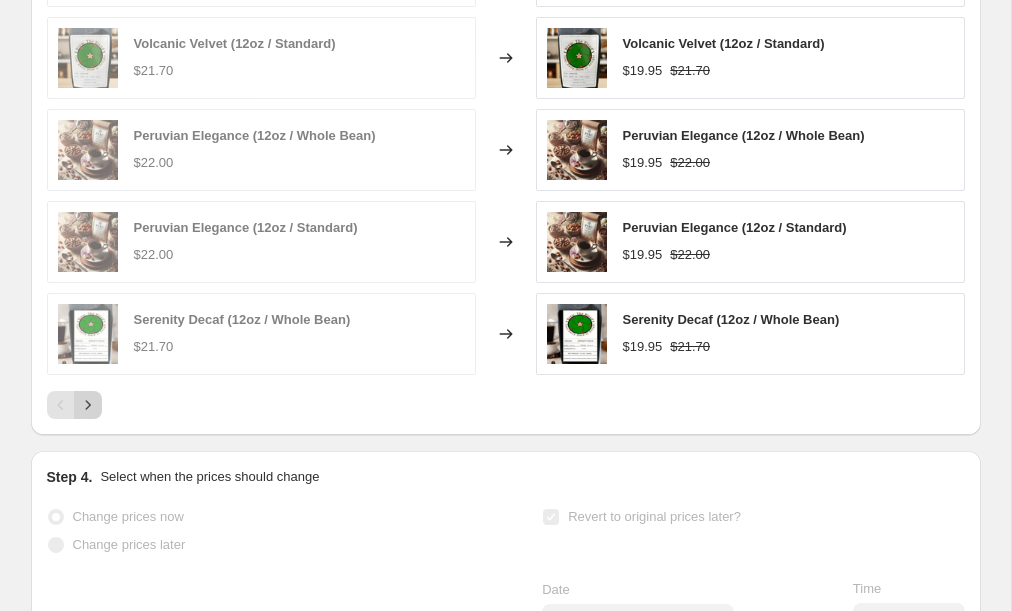 click 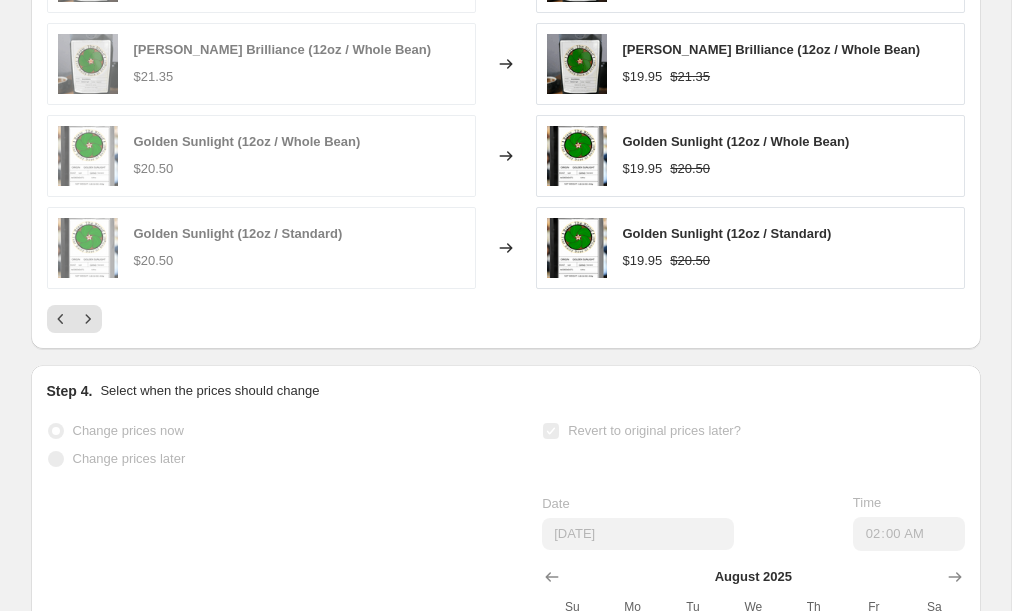 scroll, scrollTop: 1564, scrollLeft: 0, axis: vertical 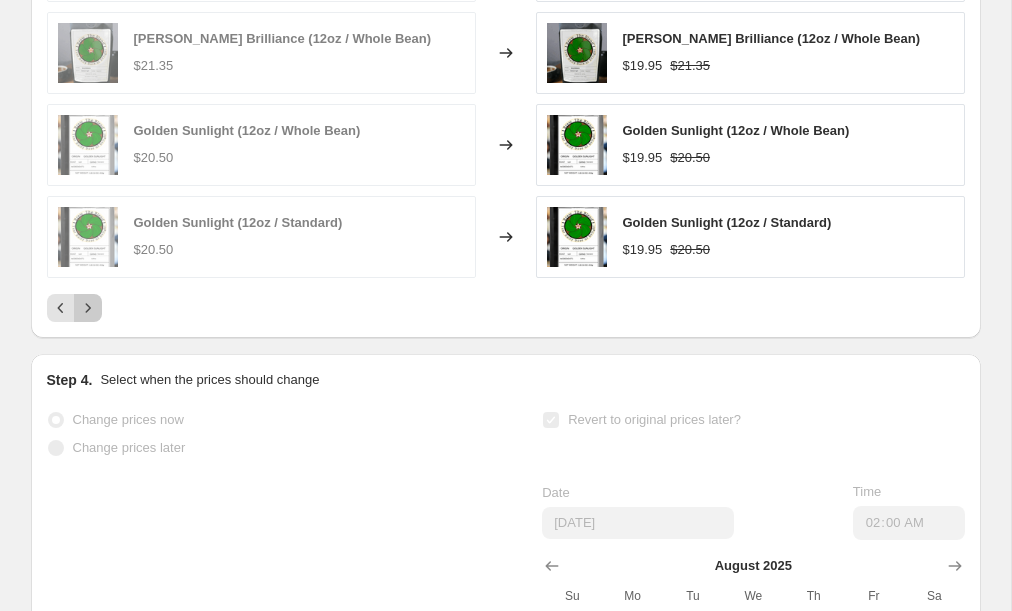 click 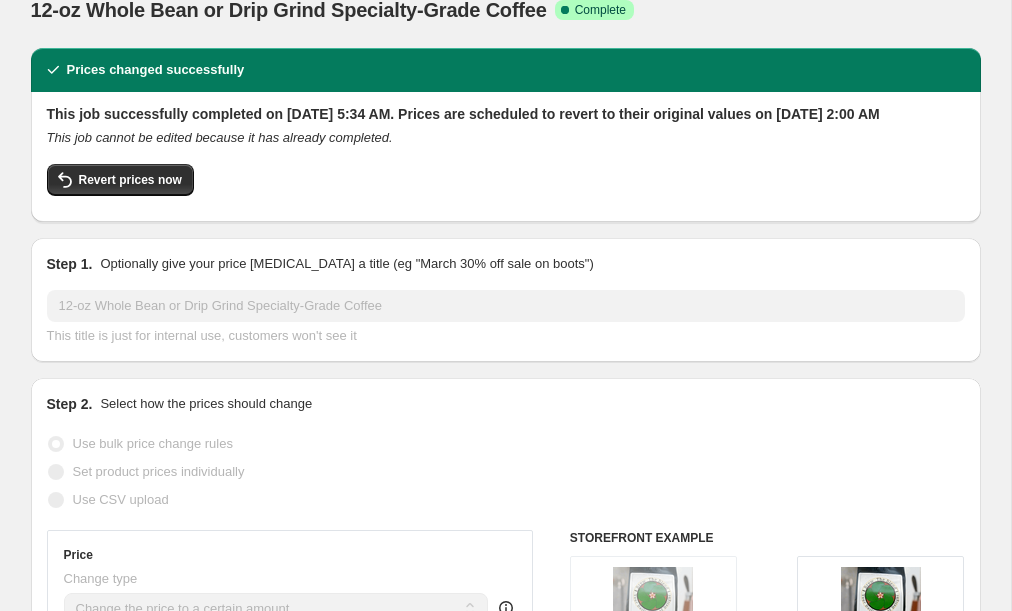 scroll, scrollTop: 0, scrollLeft: 0, axis: both 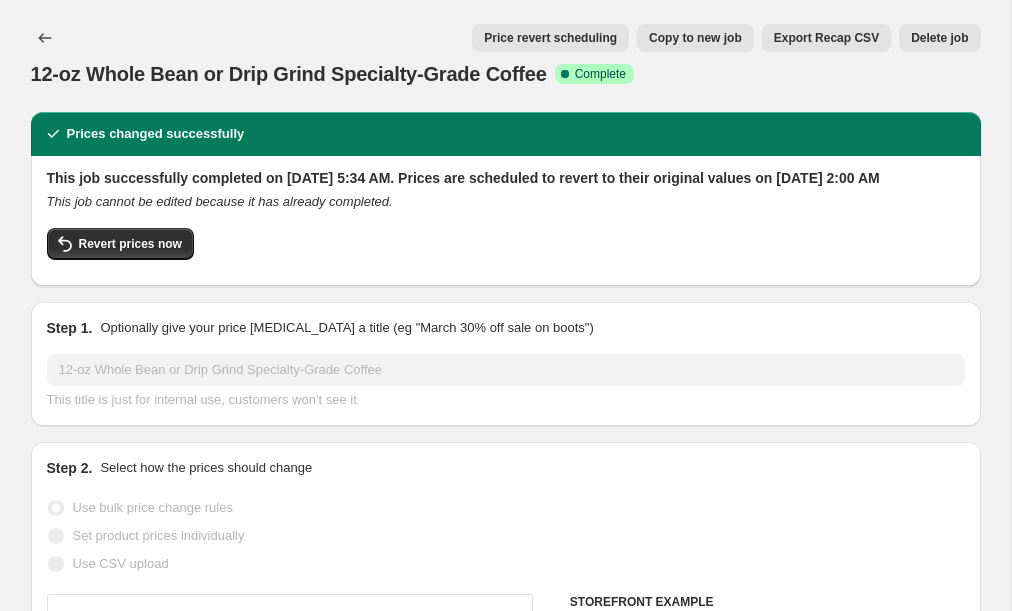 click on "Copy to new job" at bounding box center (695, 38) 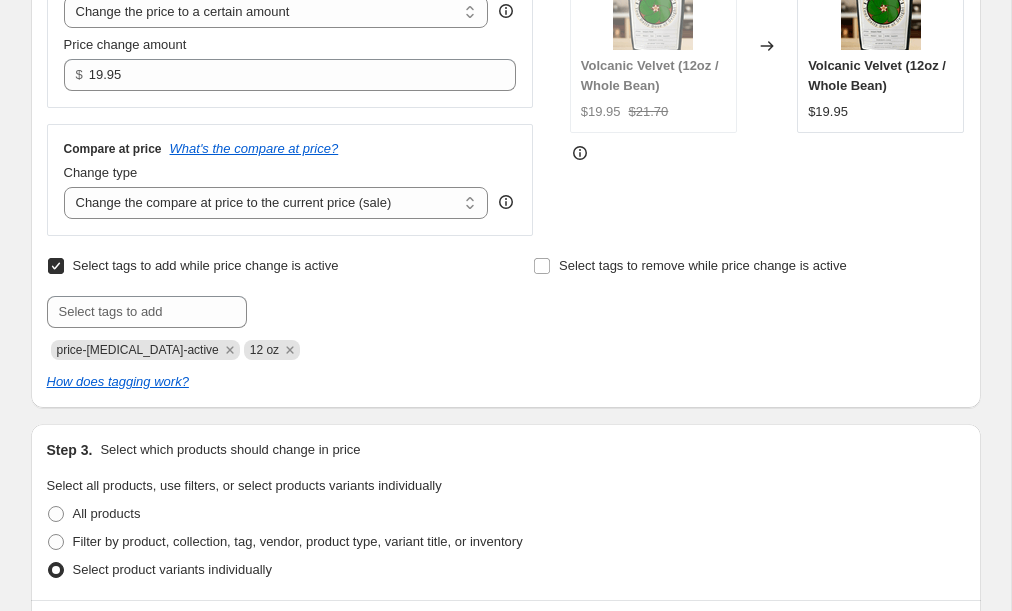 scroll, scrollTop: 438, scrollLeft: 0, axis: vertical 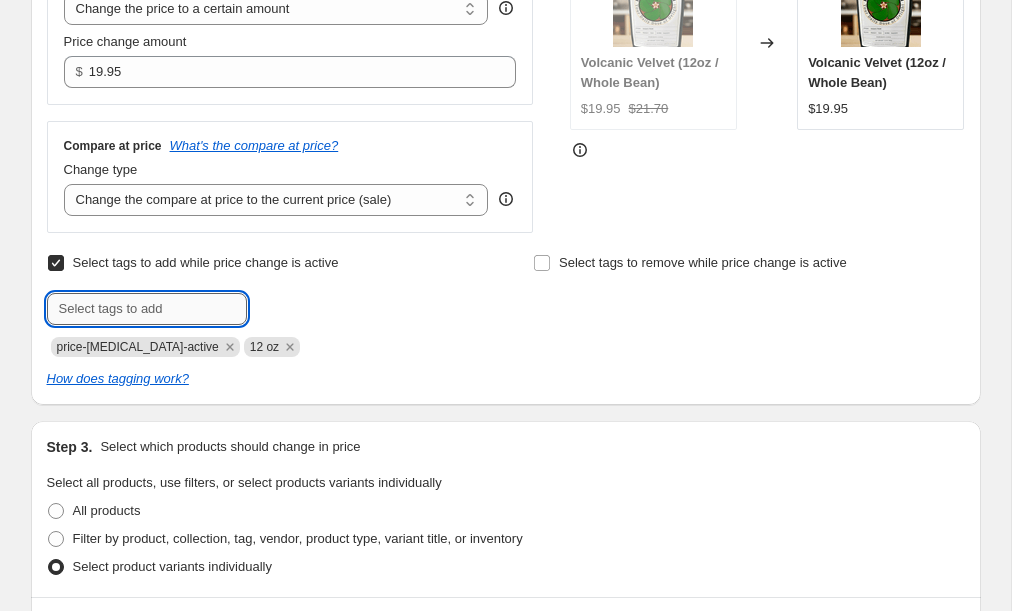 click at bounding box center (147, 309) 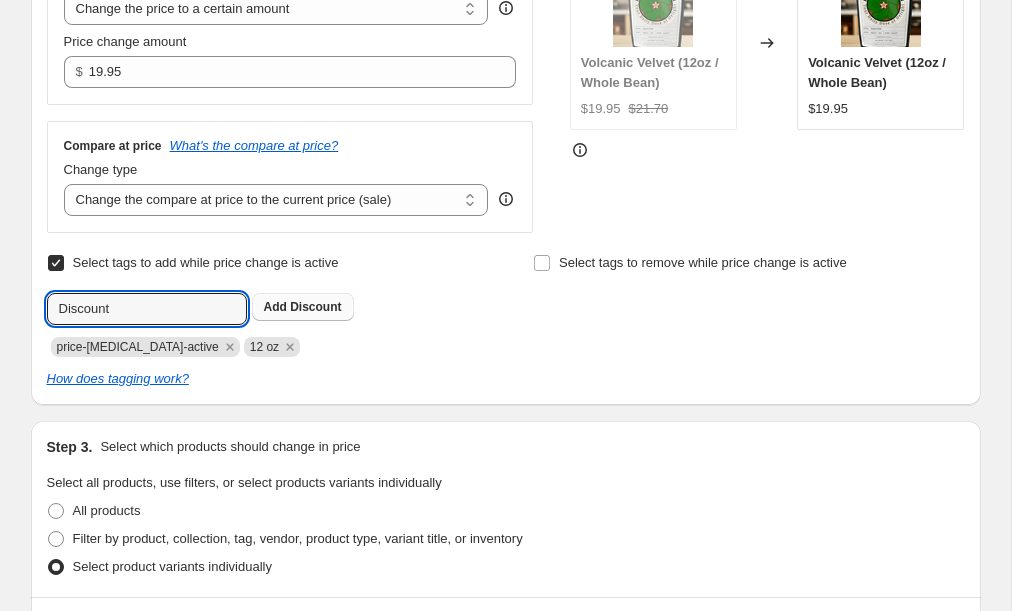 type on "Discount" 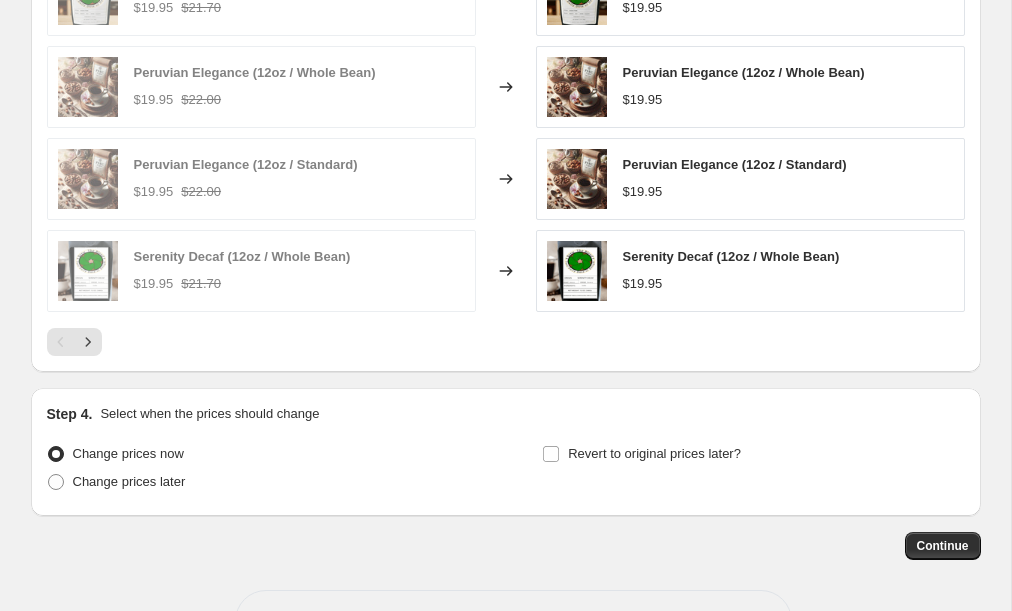 scroll, scrollTop: 1334, scrollLeft: 0, axis: vertical 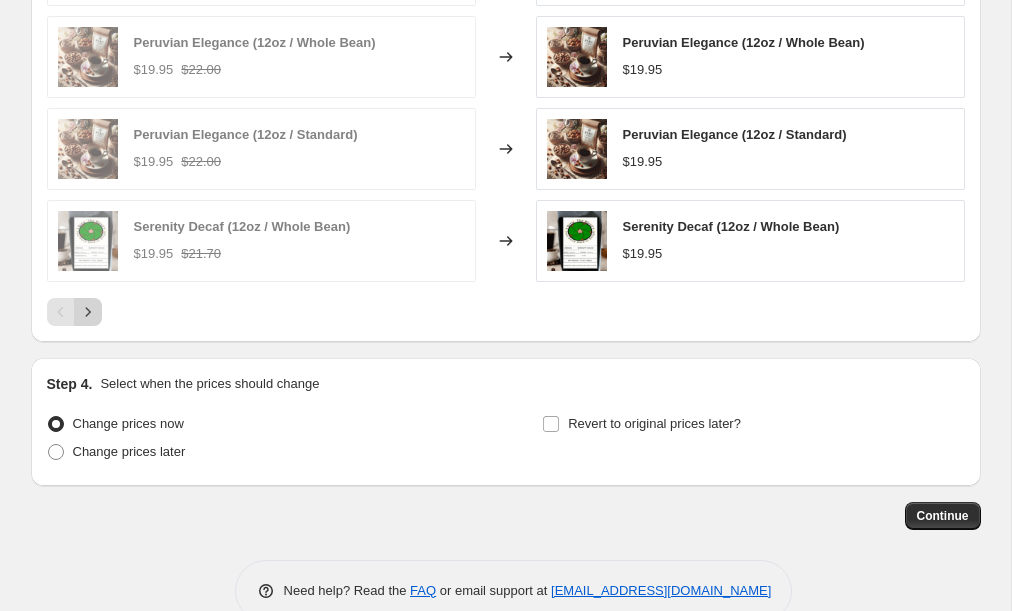 click 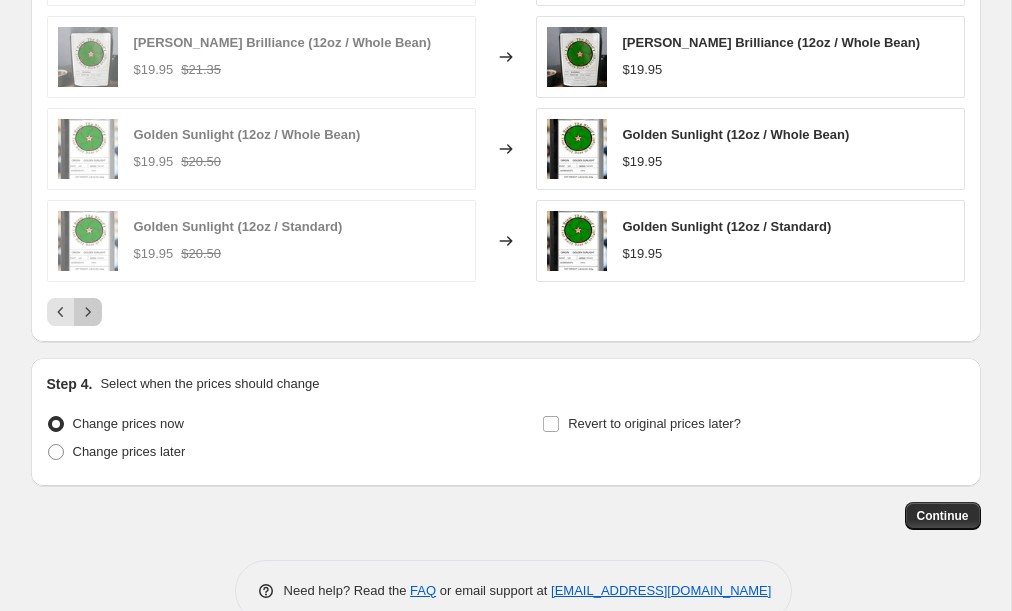 click 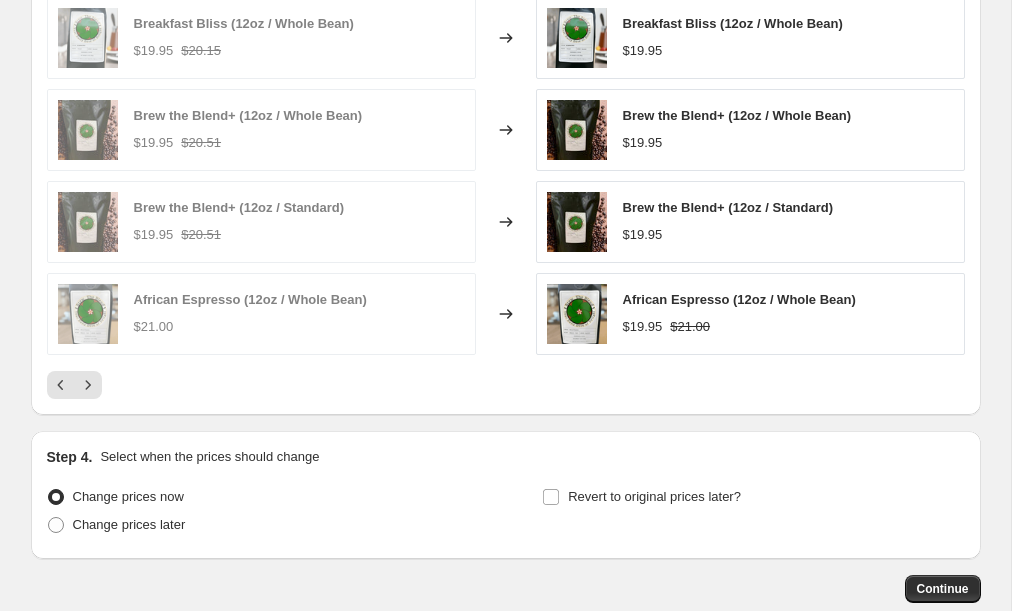 scroll, scrollTop: 1248, scrollLeft: 0, axis: vertical 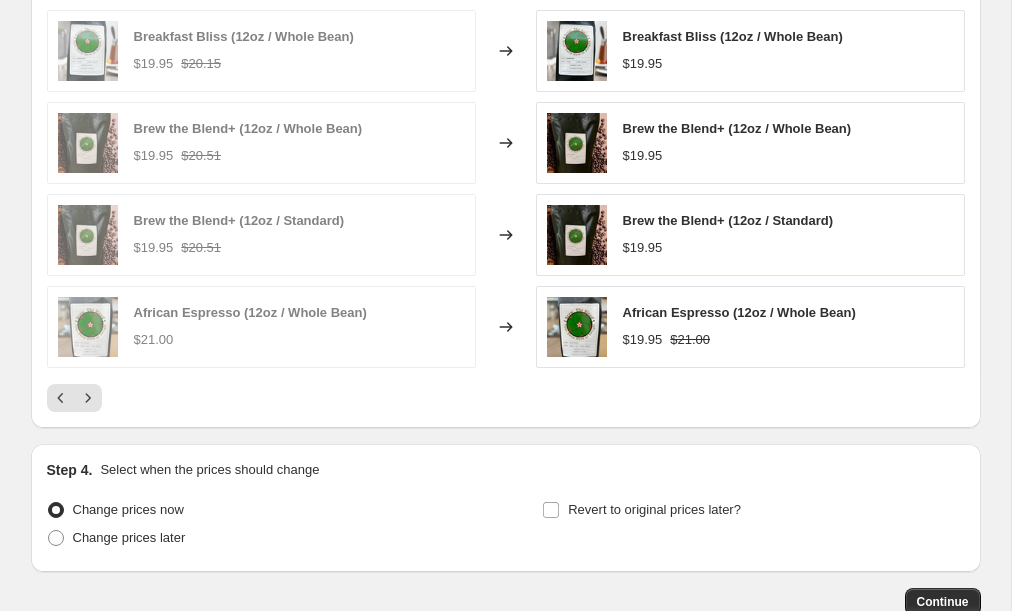 click on "$19.95" at bounding box center [643, 340] 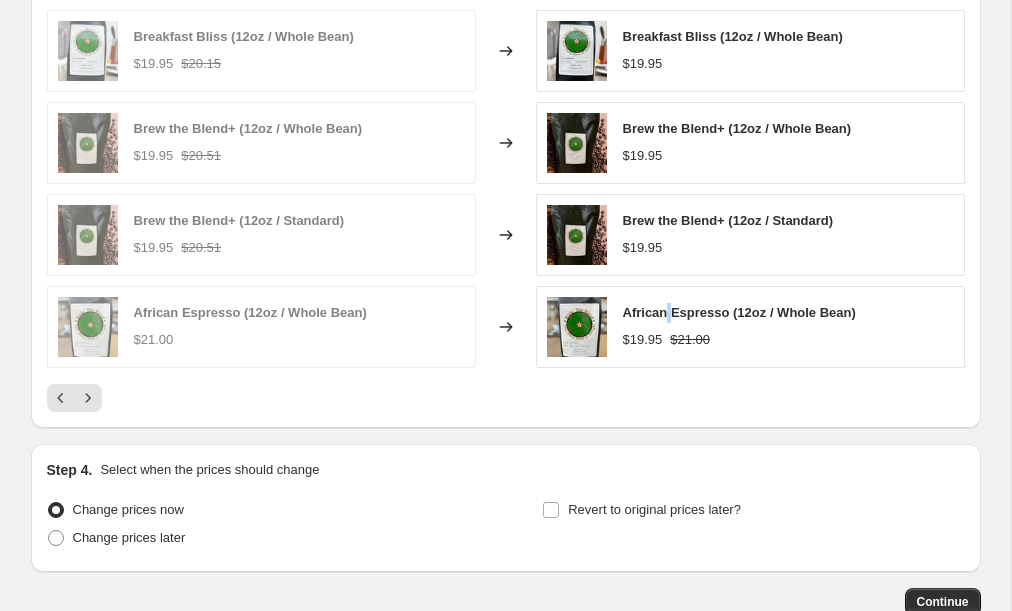 click on "African Espresso (12oz / Whole Bean)" at bounding box center (739, 312) 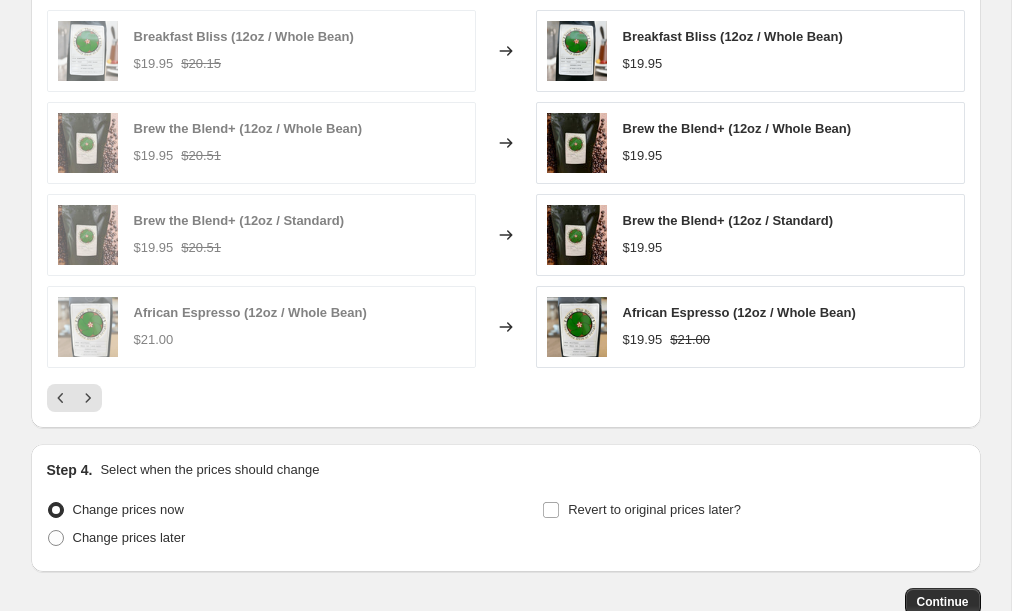 click on "African Espresso (12oz / Whole Bean)" at bounding box center [739, 312] 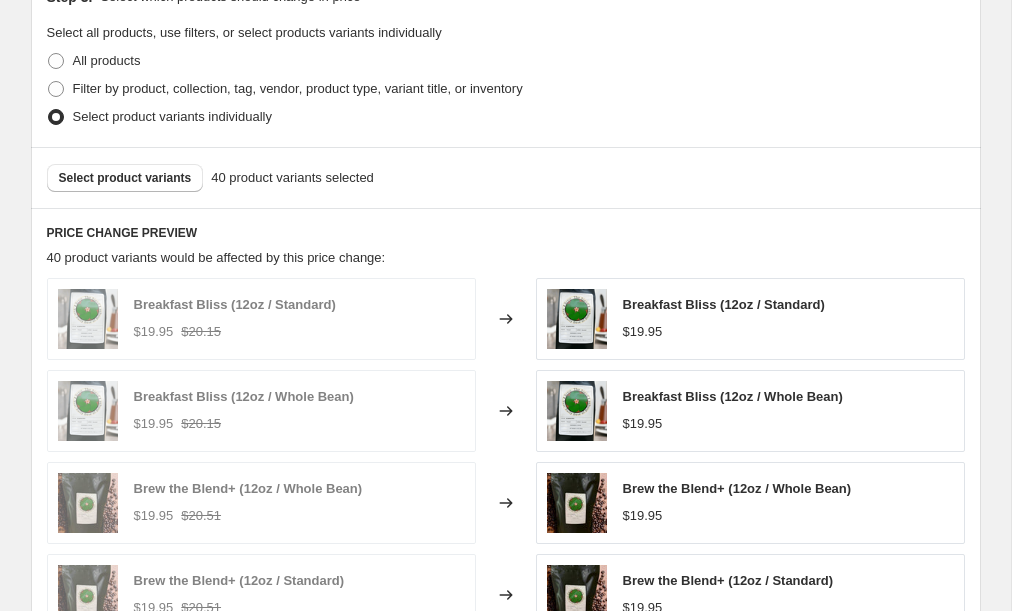 scroll, scrollTop: 882, scrollLeft: 0, axis: vertical 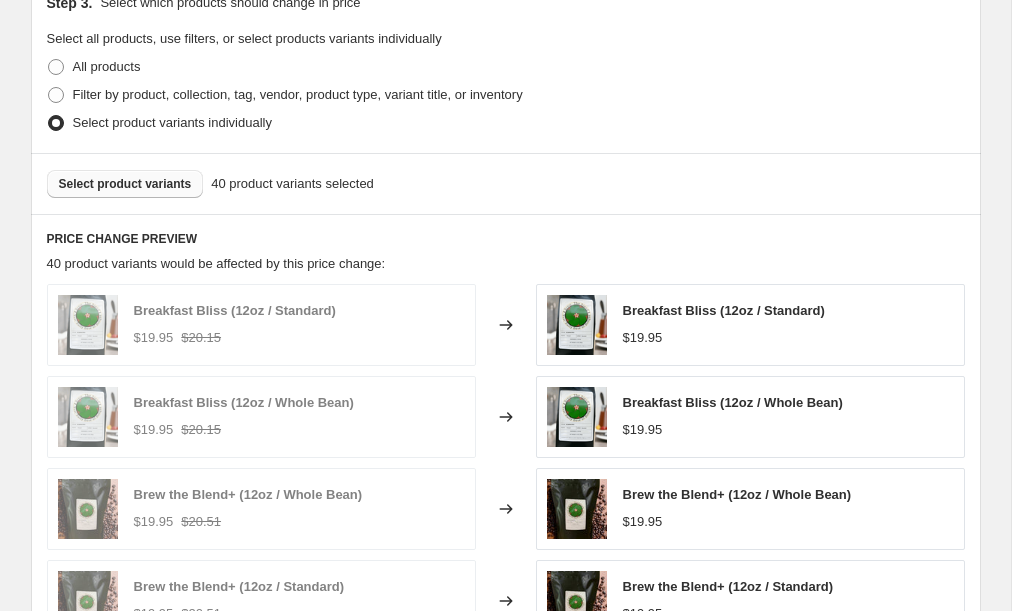 click on "Select product variants" at bounding box center (125, 184) 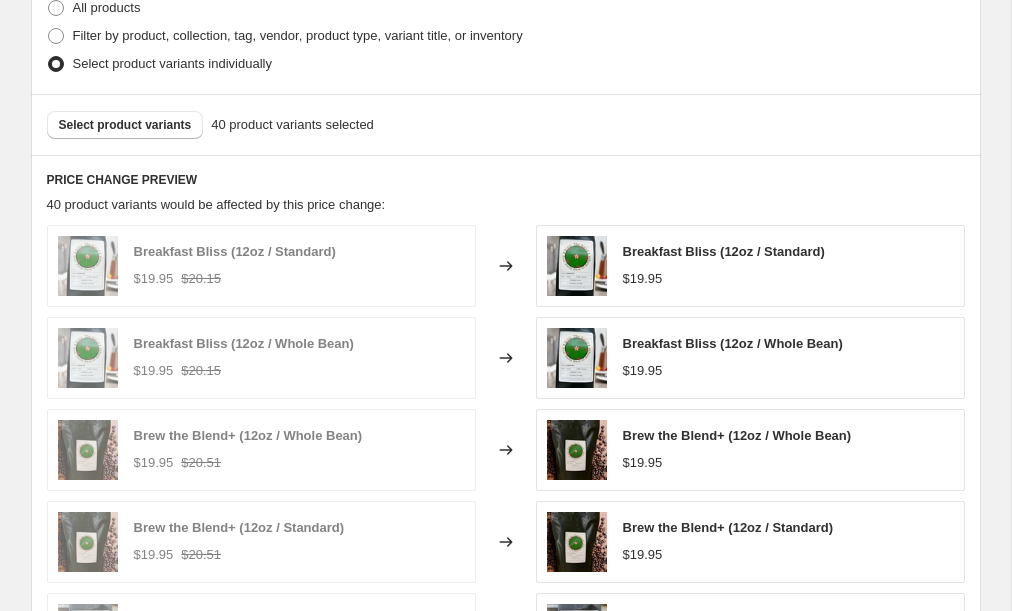 scroll, scrollTop: 945, scrollLeft: 0, axis: vertical 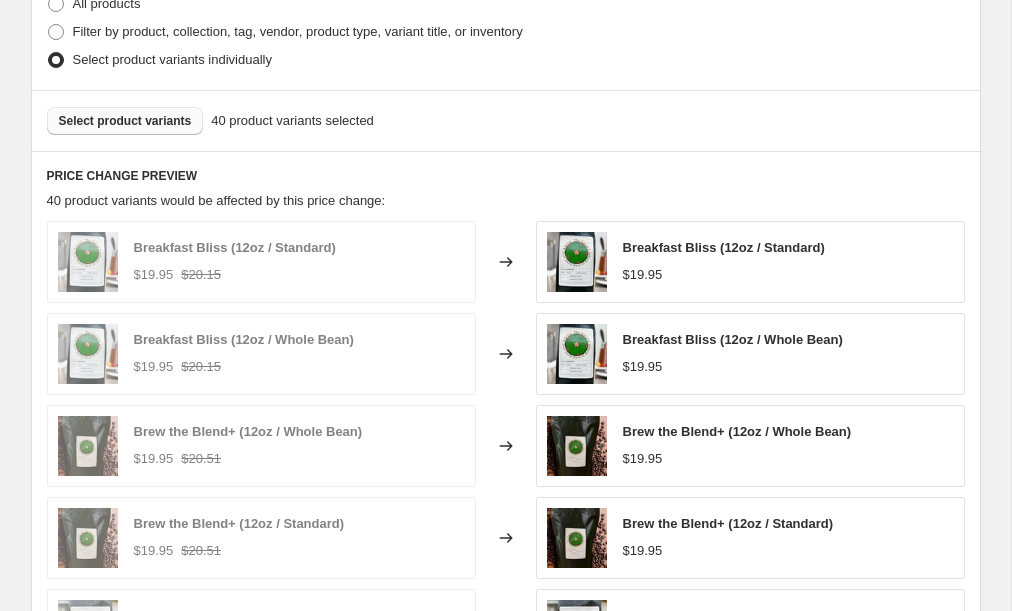 click on "Select product variants" at bounding box center [125, 121] 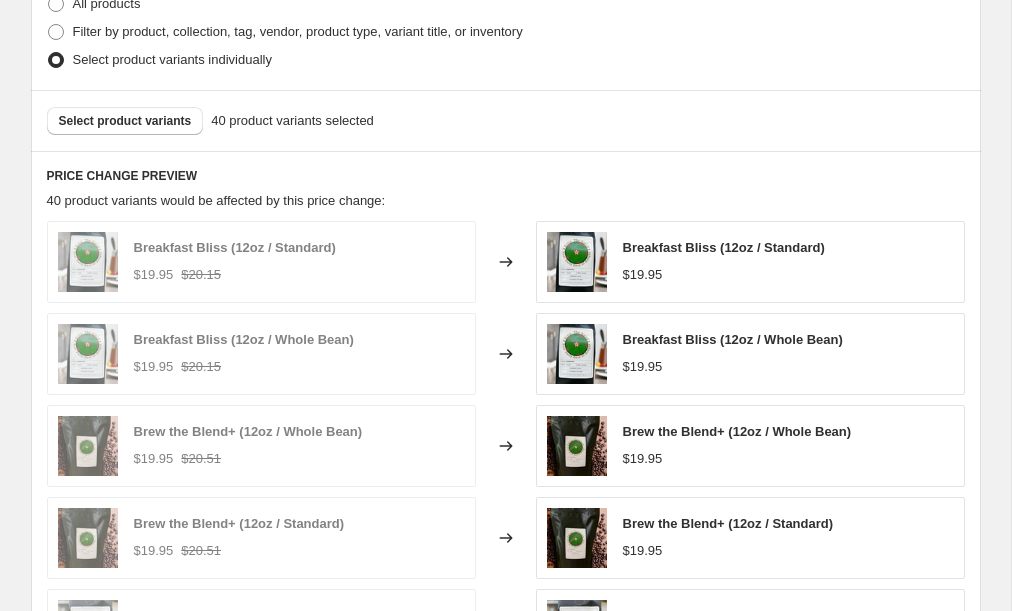 click on "Select product variants 40   product variants selected" at bounding box center (506, 121) 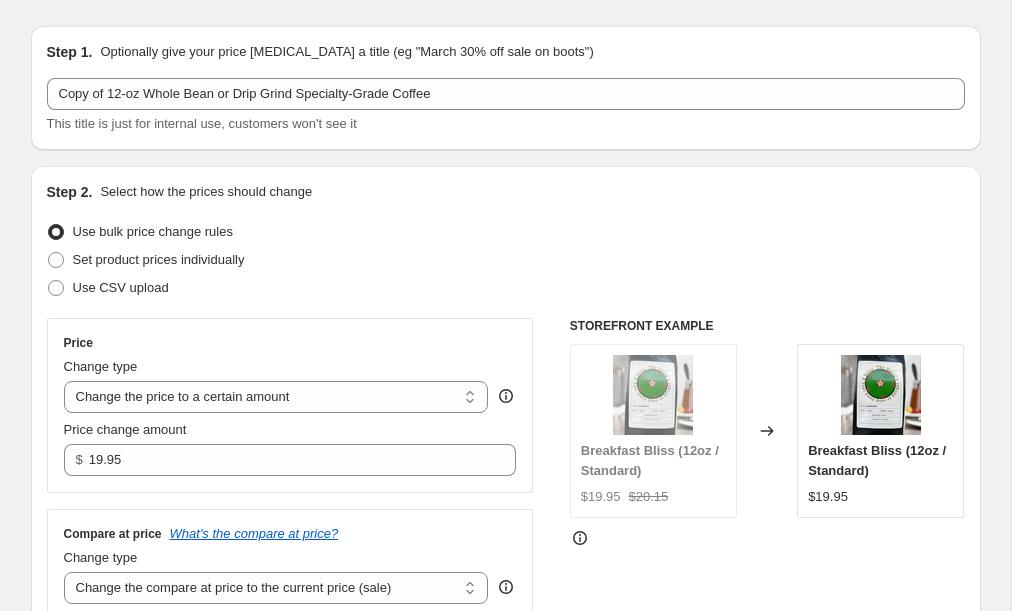 scroll, scrollTop: 22, scrollLeft: 0, axis: vertical 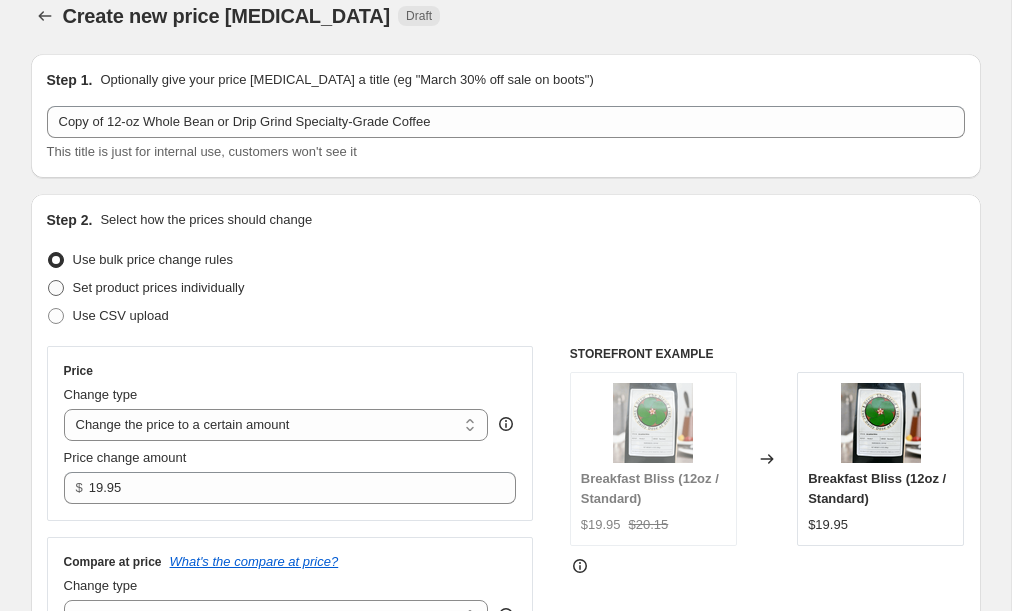 click at bounding box center [56, 288] 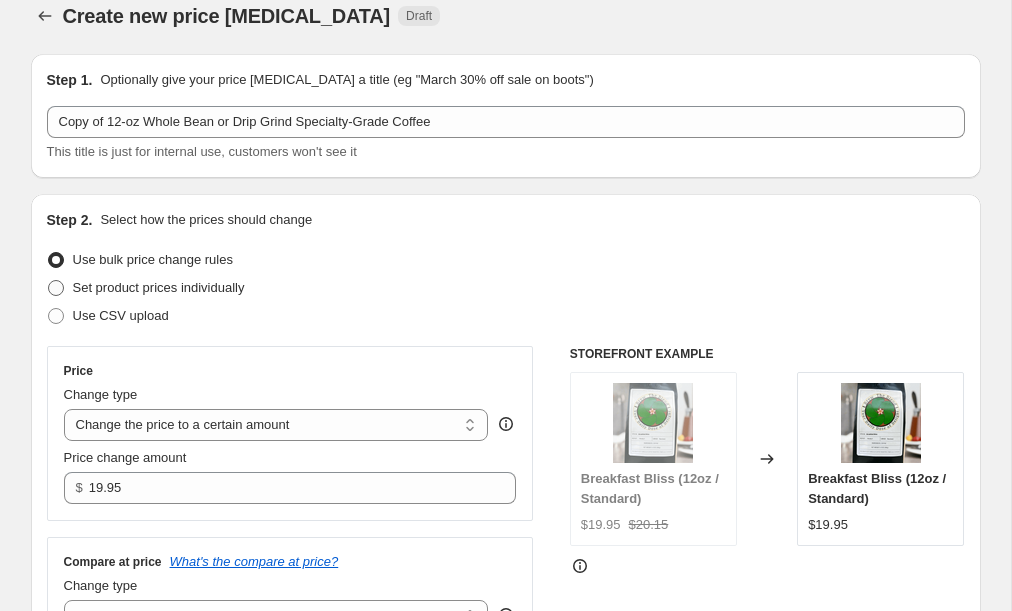 radio on "true" 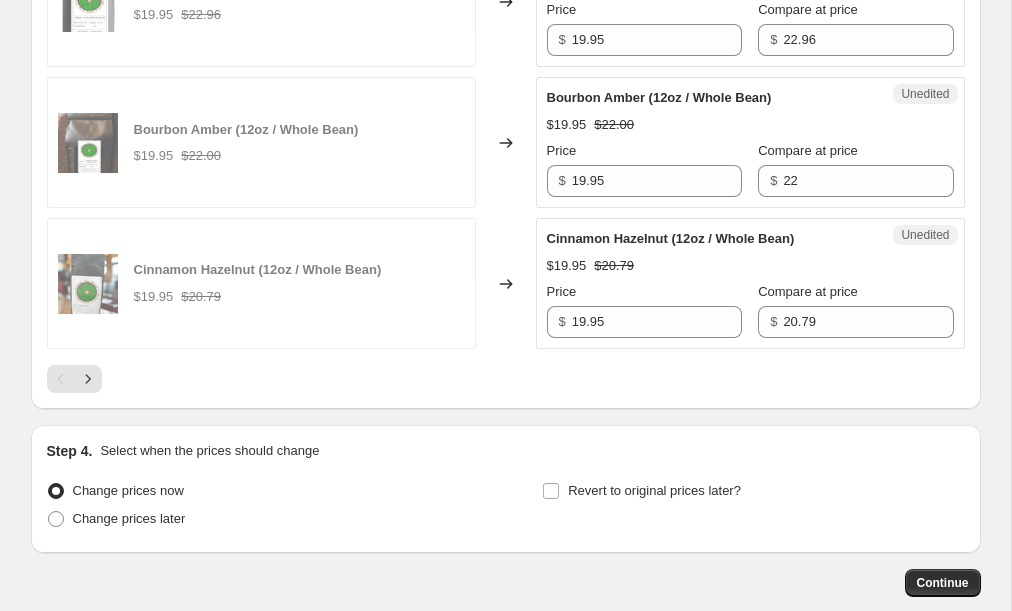 scroll, scrollTop: 3311, scrollLeft: 0, axis: vertical 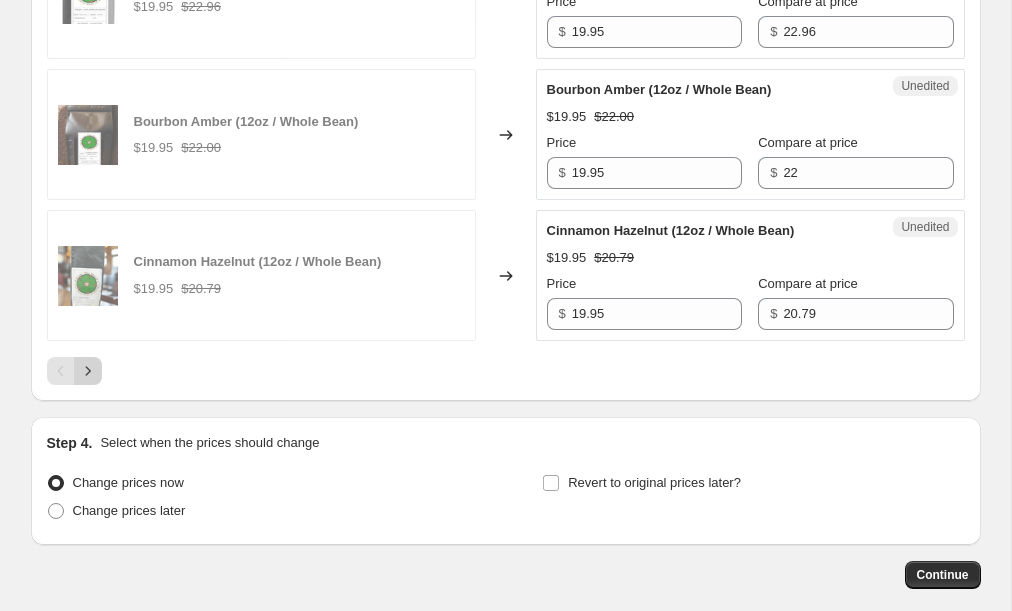 click 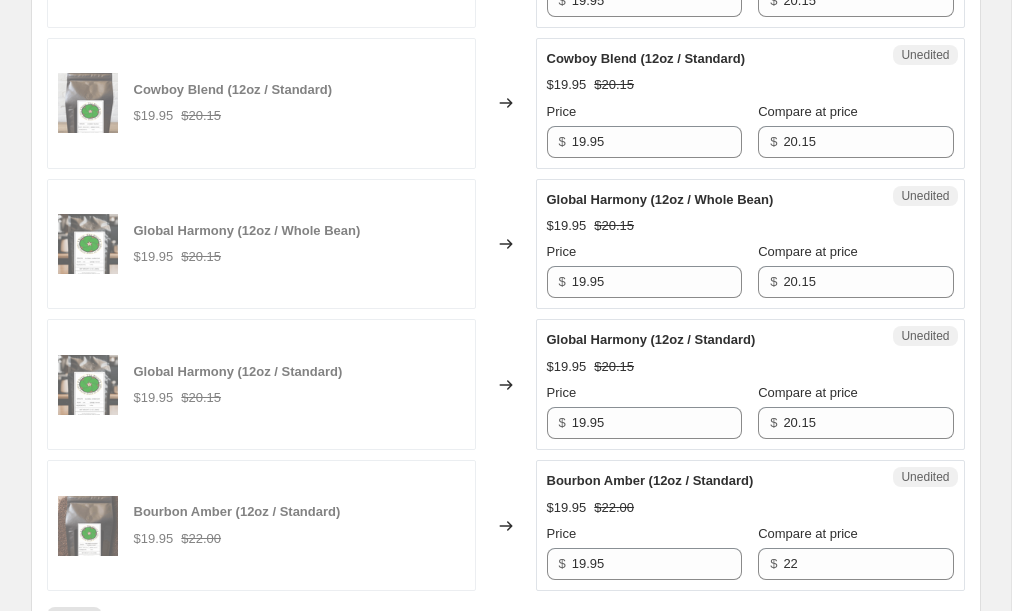 scroll, scrollTop: 3391, scrollLeft: 0, axis: vertical 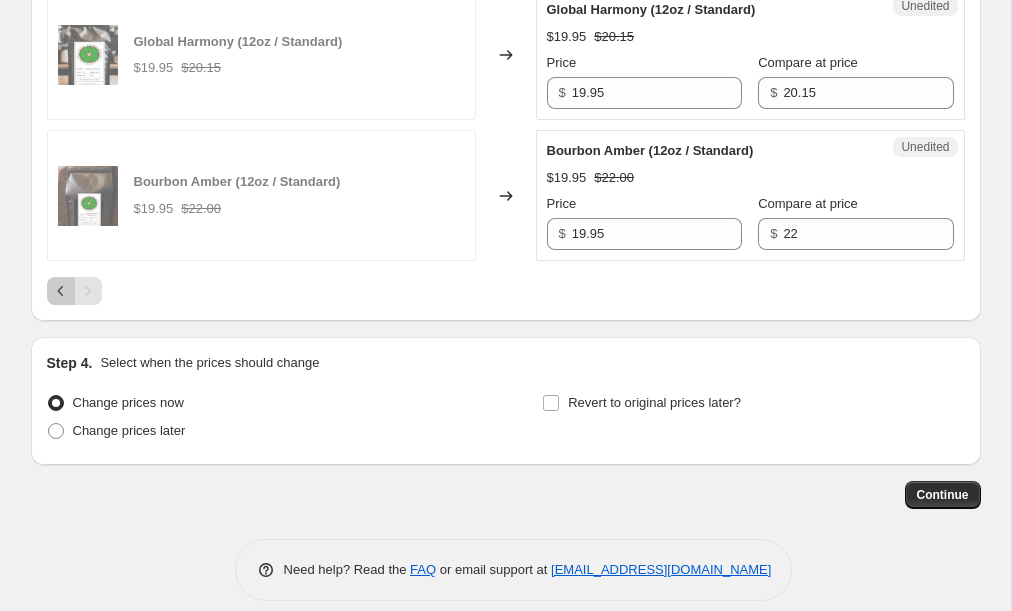 click 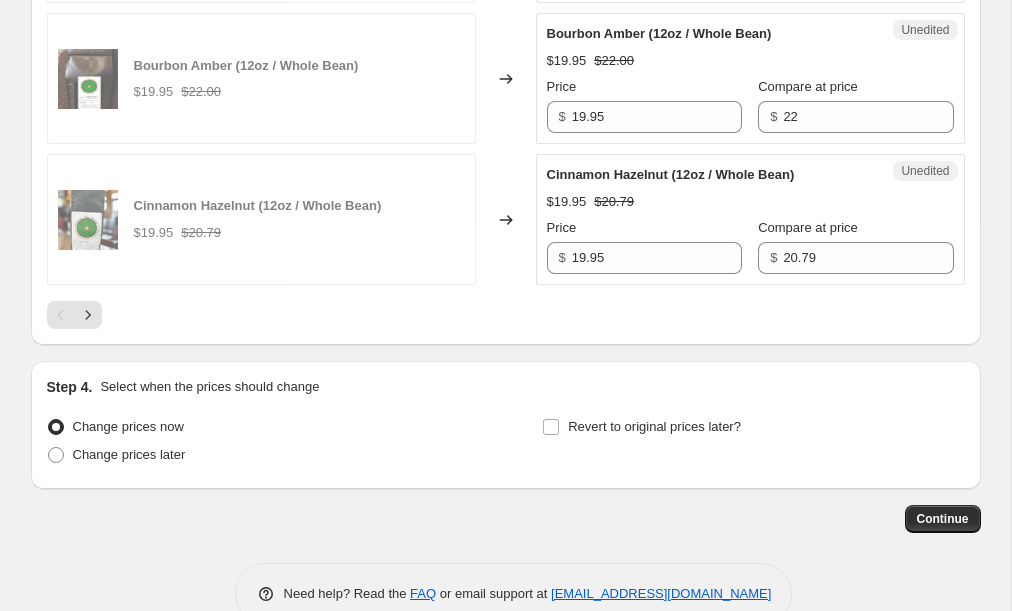 scroll, scrollTop: 3391, scrollLeft: 0, axis: vertical 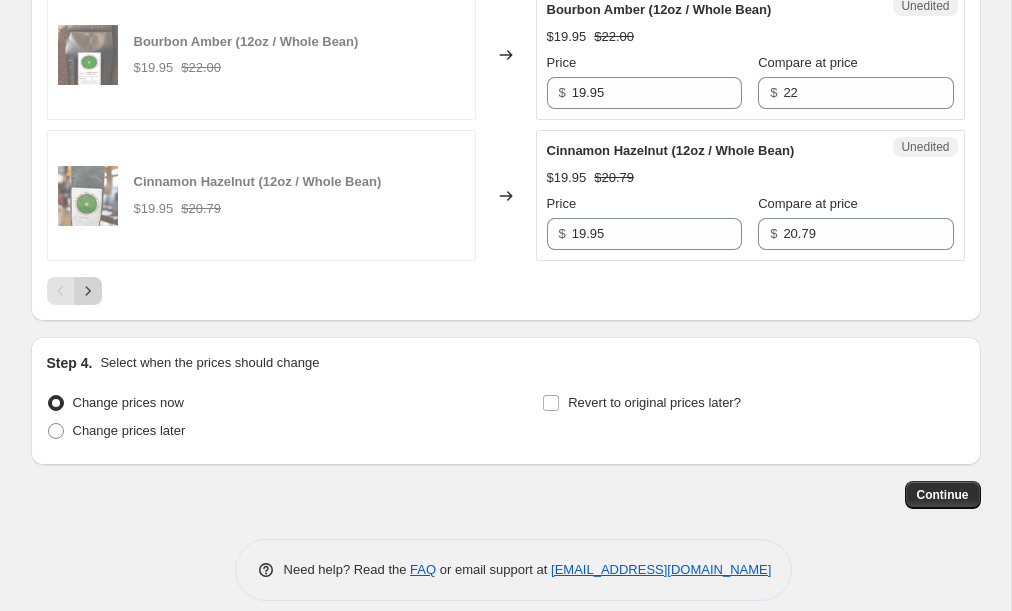 click 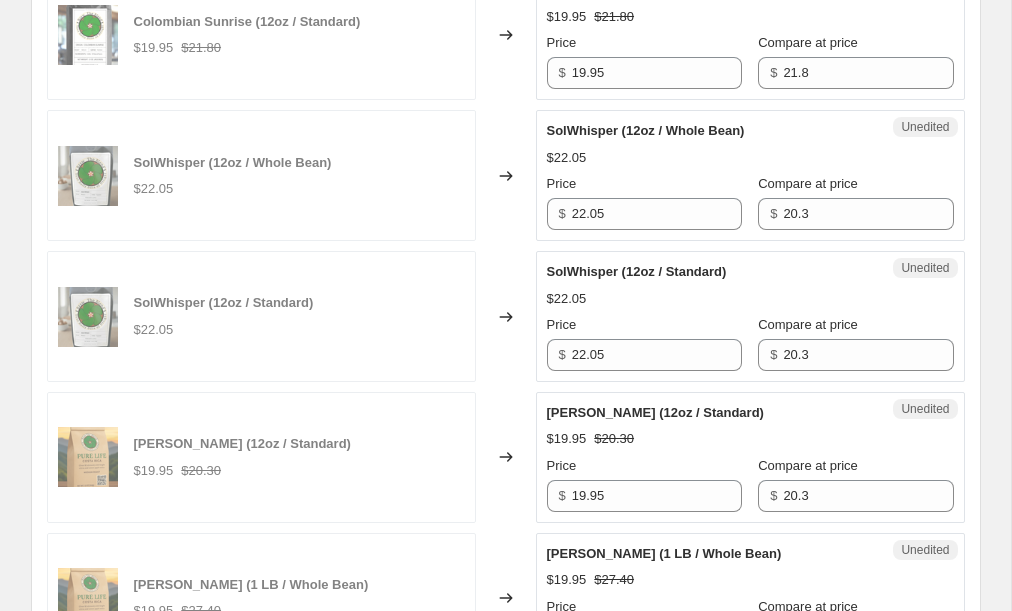 scroll, scrollTop: 2008, scrollLeft: 0, axis: vertical 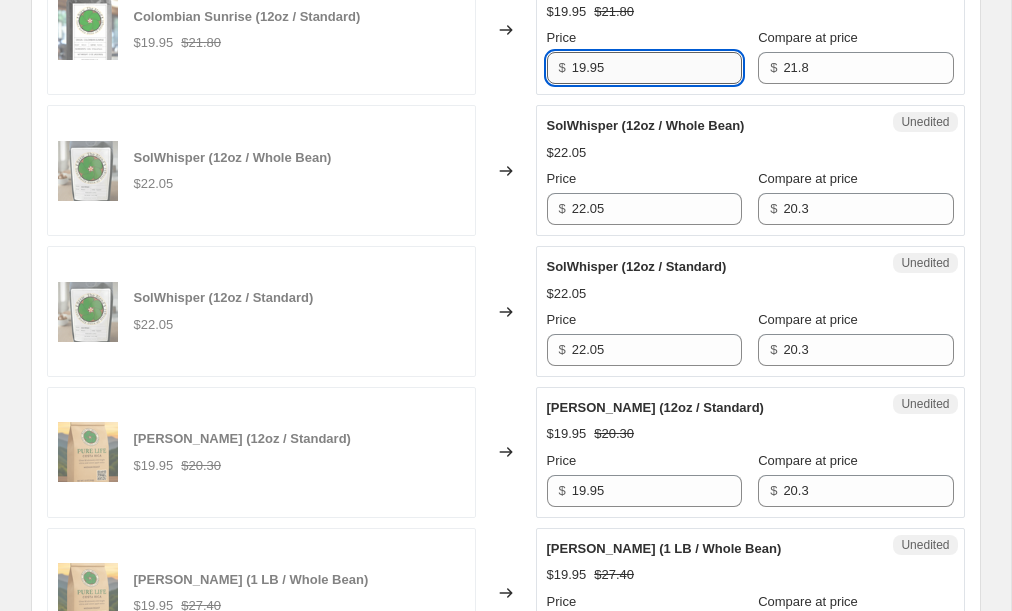 click on "19.95" at bounding box center [657, 68] 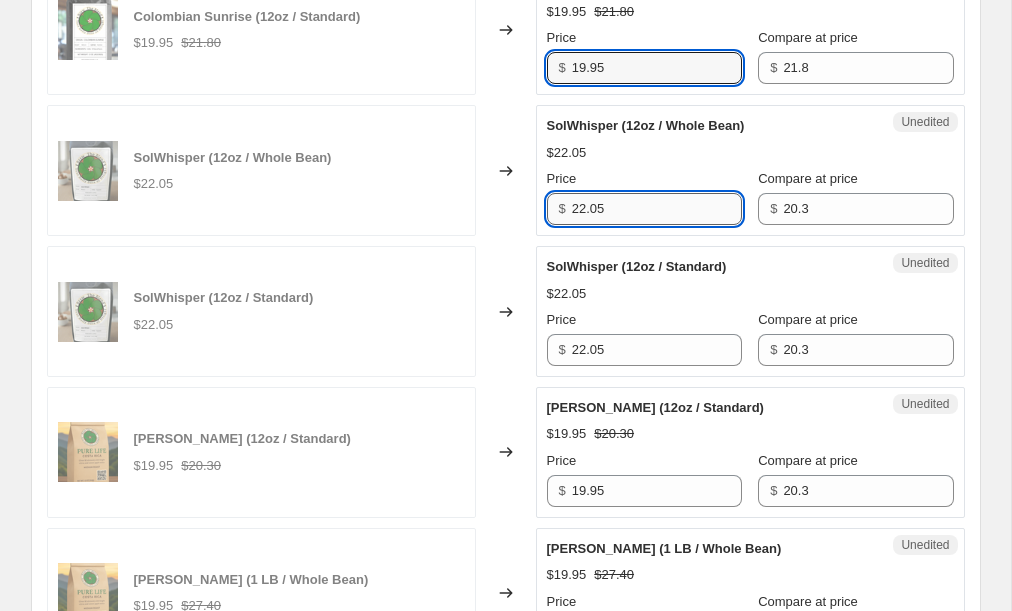 click on "22.05" at bounding box center (657, 209) 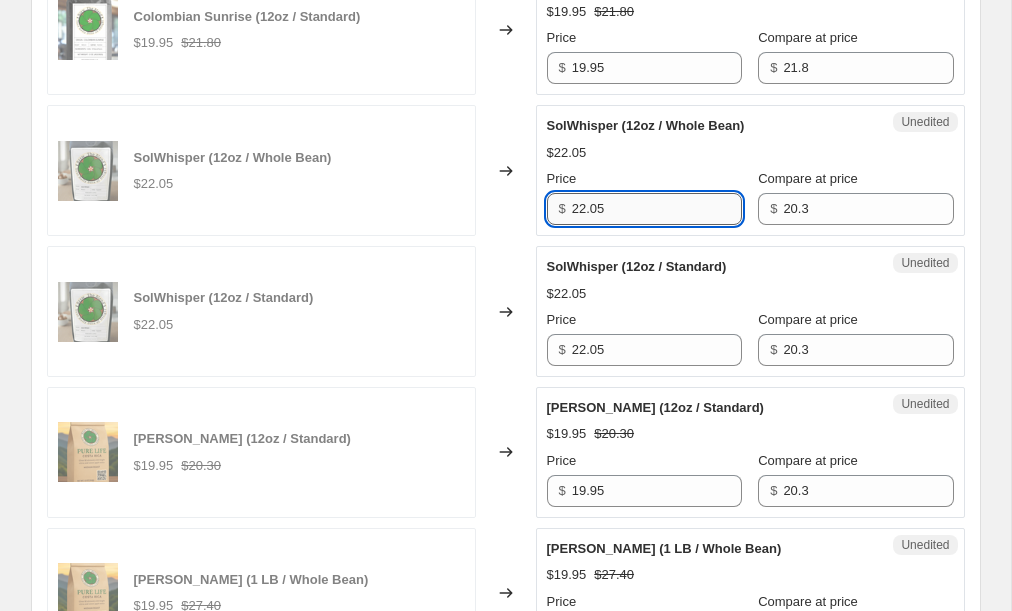 click on "22.05" at bounding box center [657, 209] 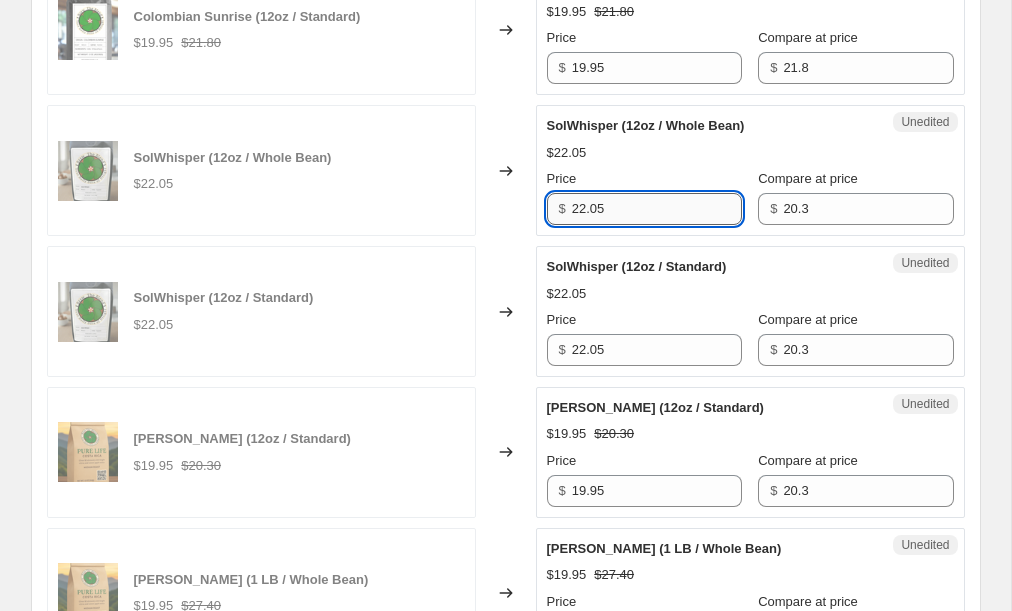 paste on "19.9" 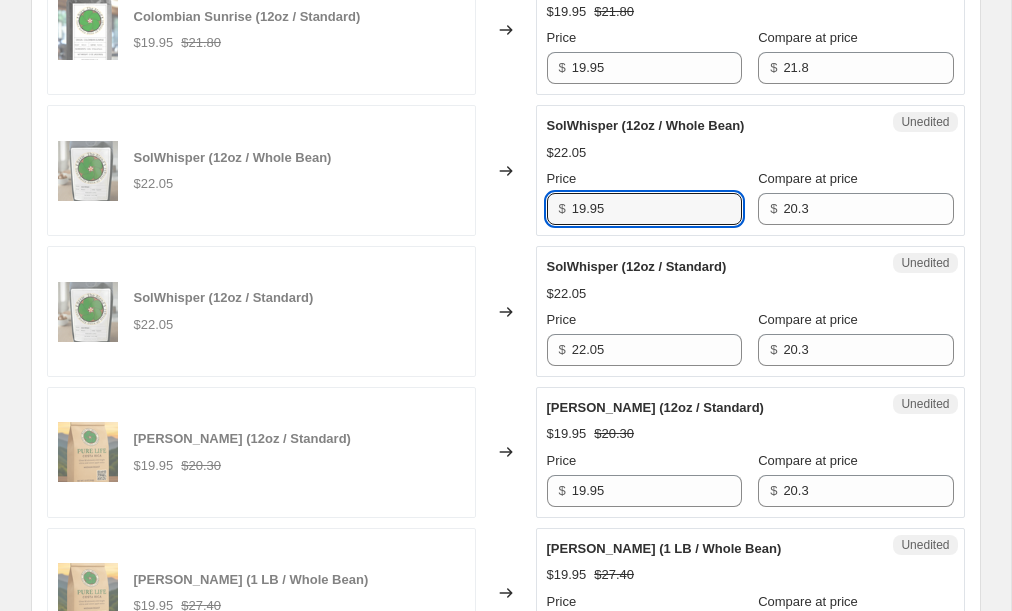 type on "19.95" 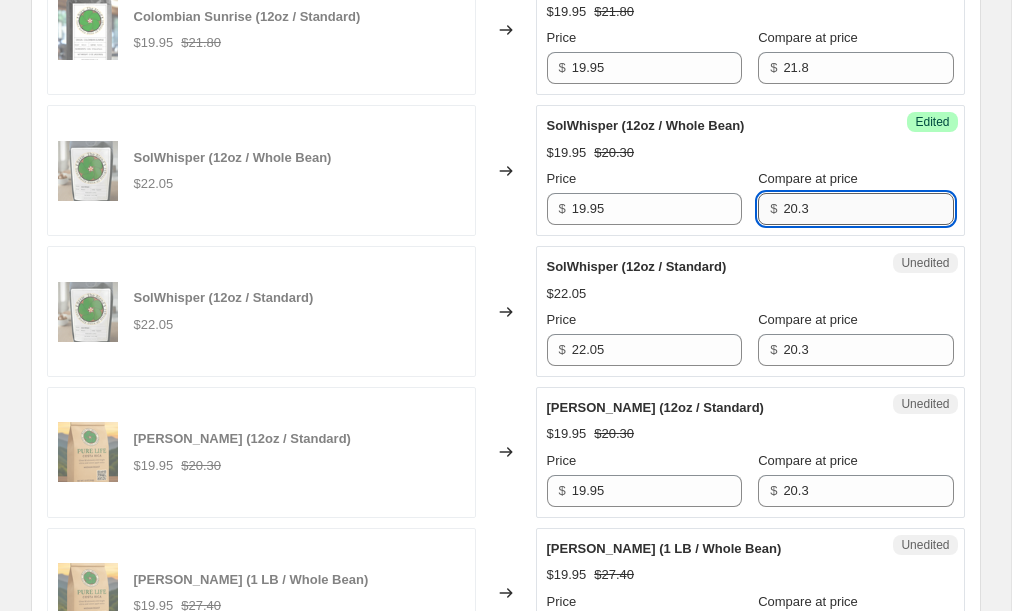 drag, startPoint x: 771, startPoint y: 200, endPoint x: 834, endPoint y: 201, distance: 63.007935 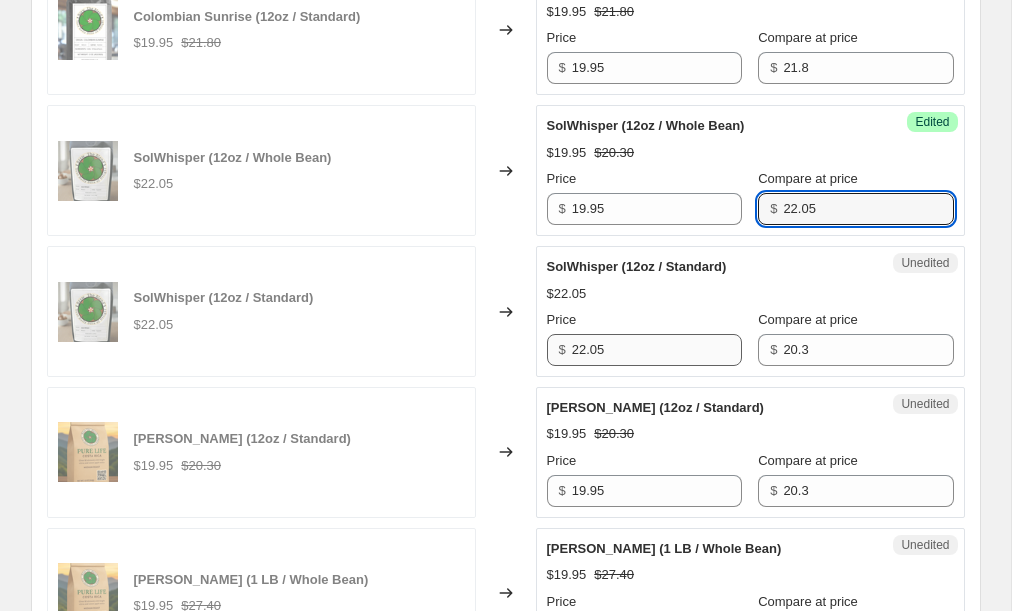 type on "22.05" 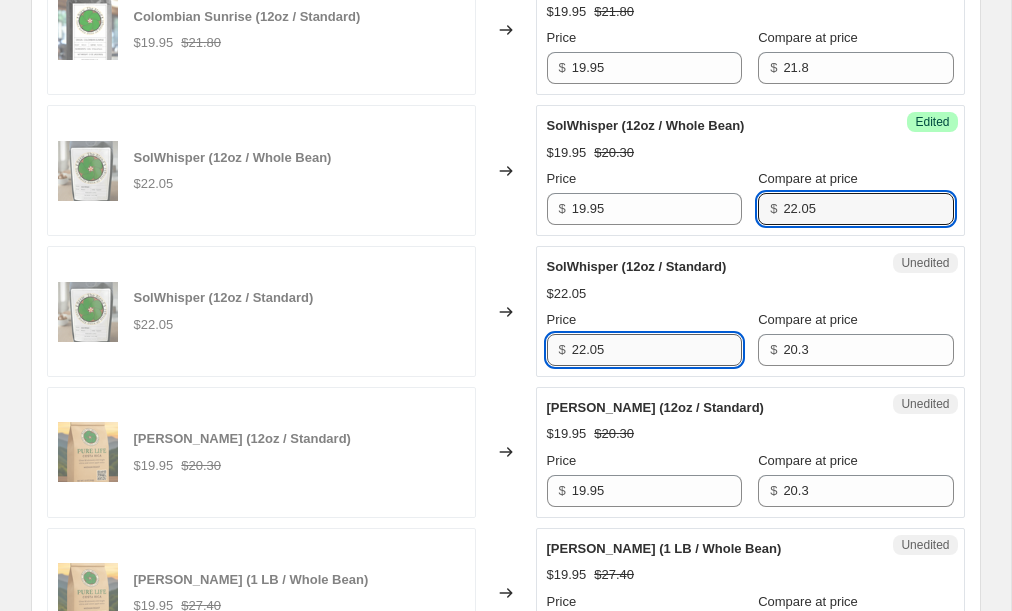 click on "22.05" at bounding box center [657, 350] 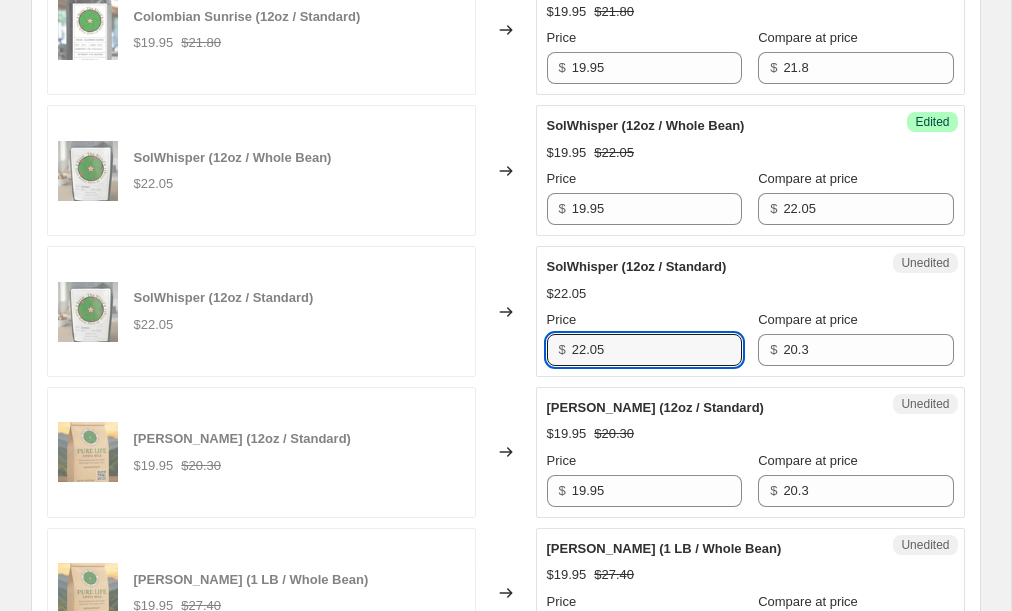 drag, startPoint x: 638, startPoint y: 339, endPoint x: 557, endPoint y: 336, distance: 81.055534 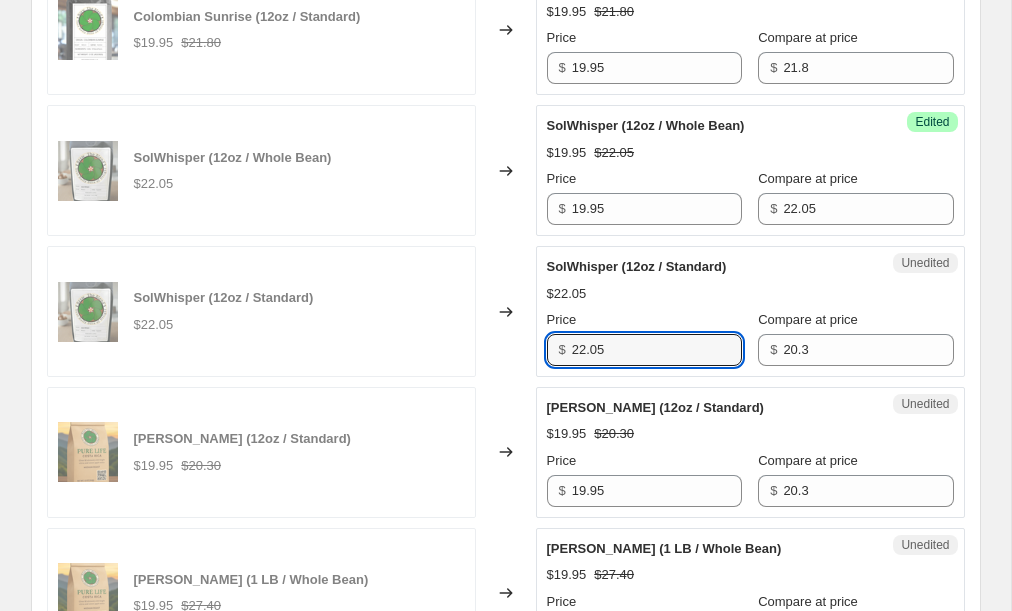 click on "$ 22.05" at bounding box center [644, 350] 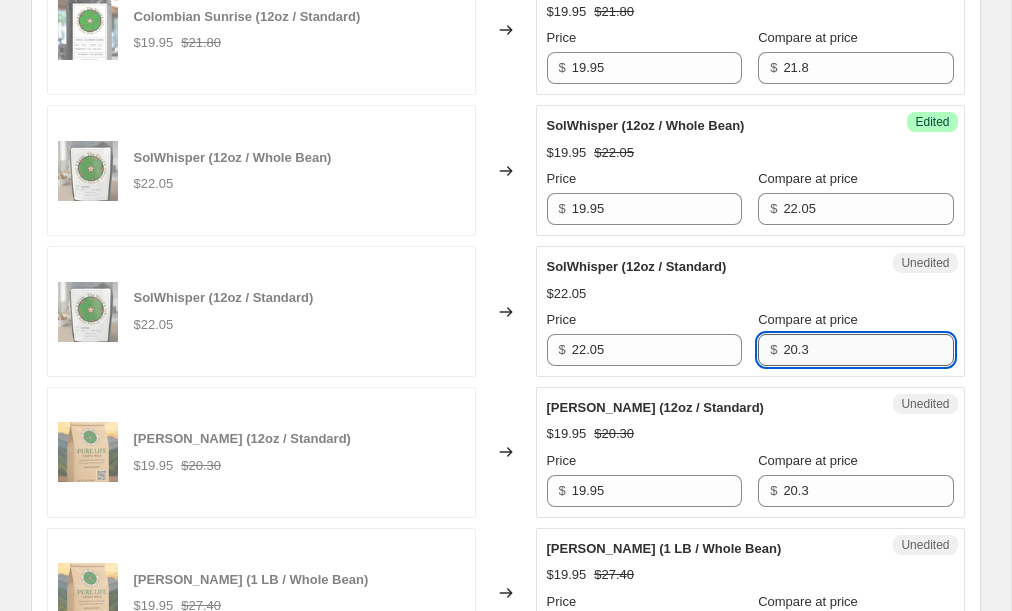 drag, startPoint x: 771, startPoint y: 341, endPoint x: 817, endPoint y: 341, distance: 46 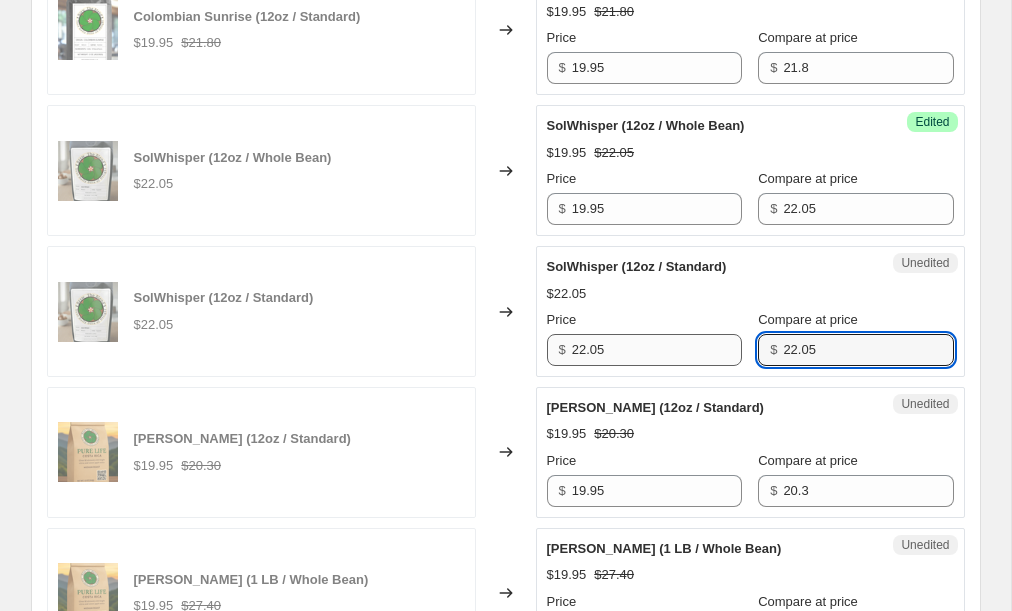type on "22.05" 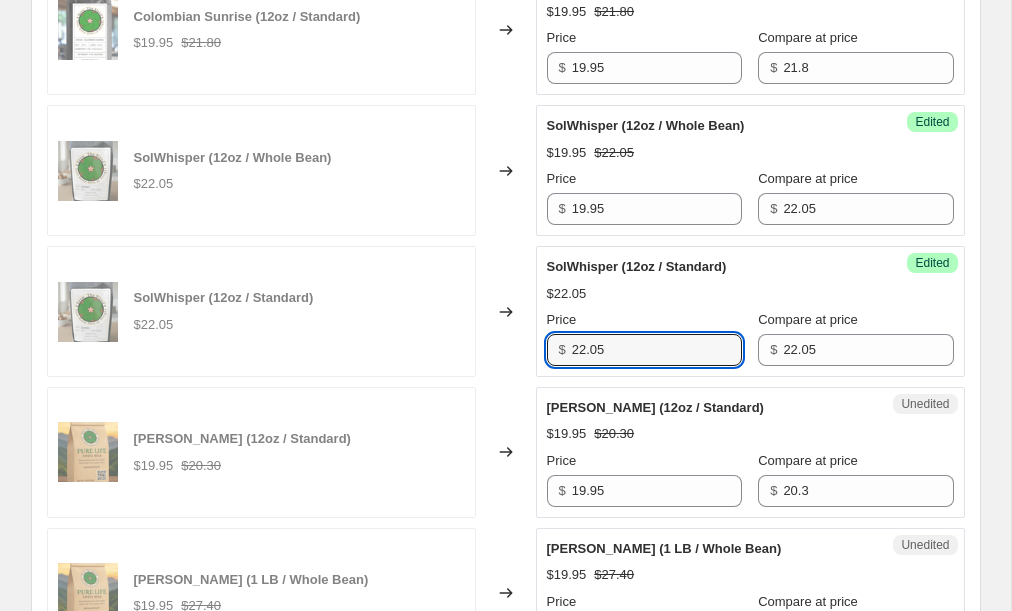 drag, startPoint x: 613, startPoint y: 343, endPoint x: 571, endPoint y: 341, distance: 42.047592 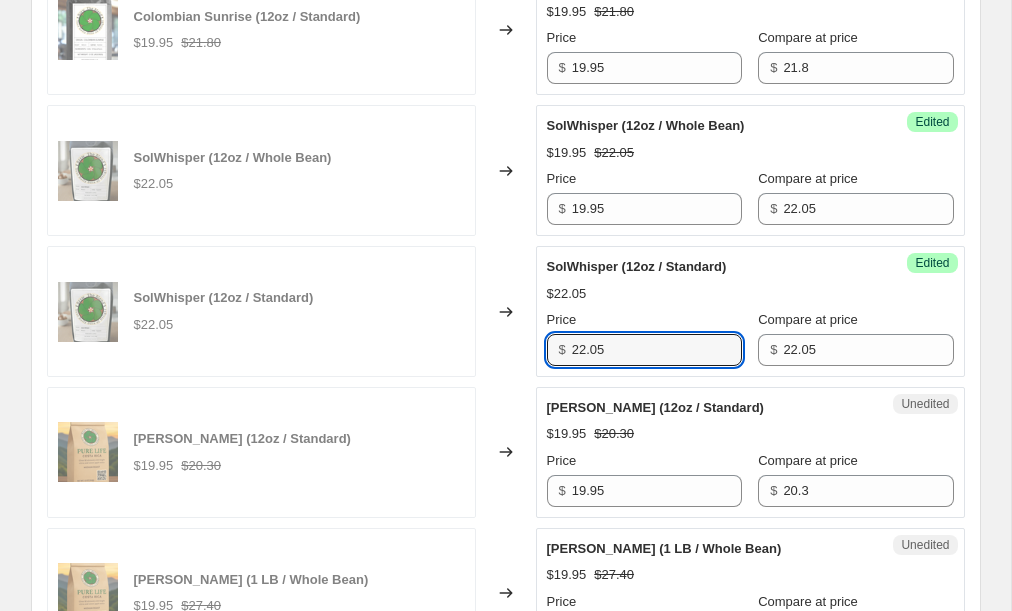 click on "$ 22.05" at bounding box center (644, 350) 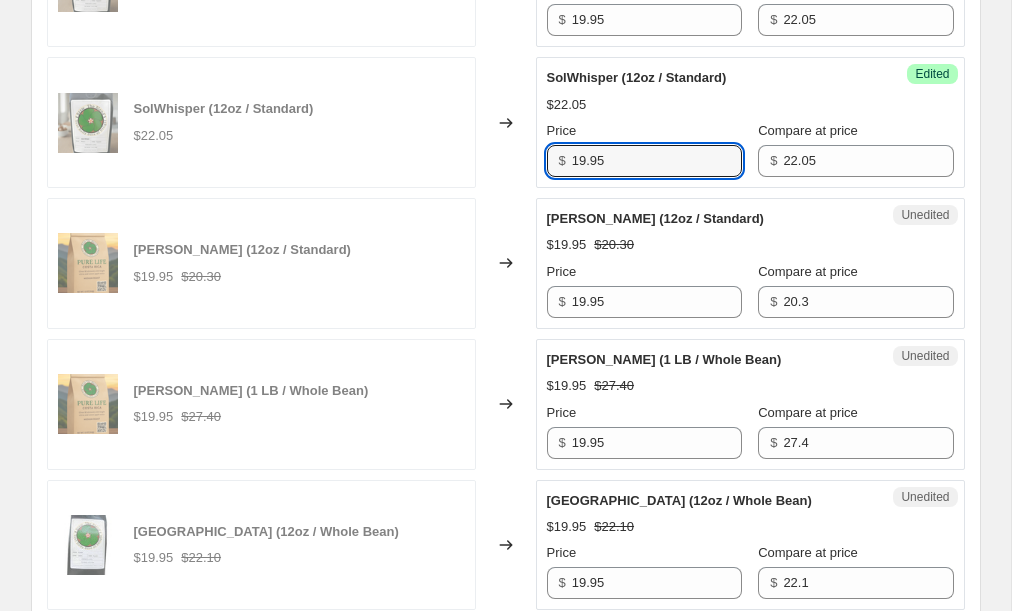 scroll, scrollTop: 2204, scrollLeft: 0, axis: vertical 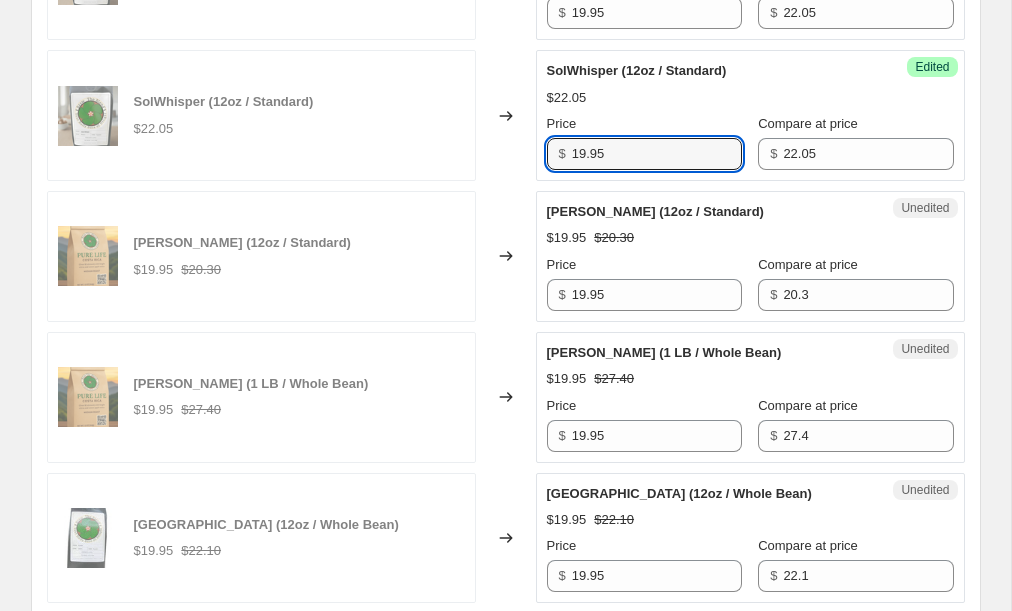 type on "19.95" 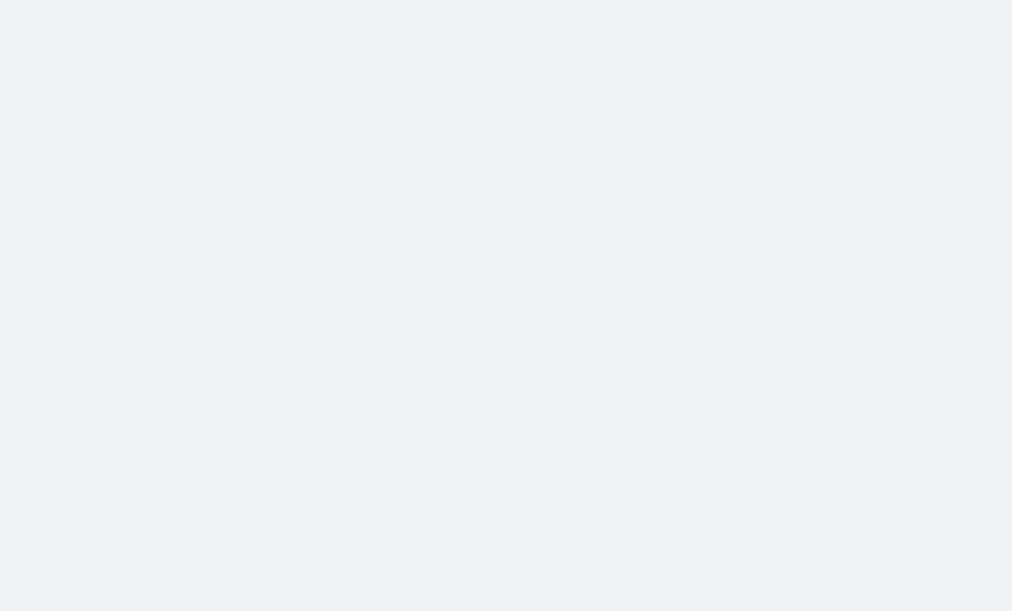 scroll, scrollTop: 0, scrollLeft: 0, axis: both 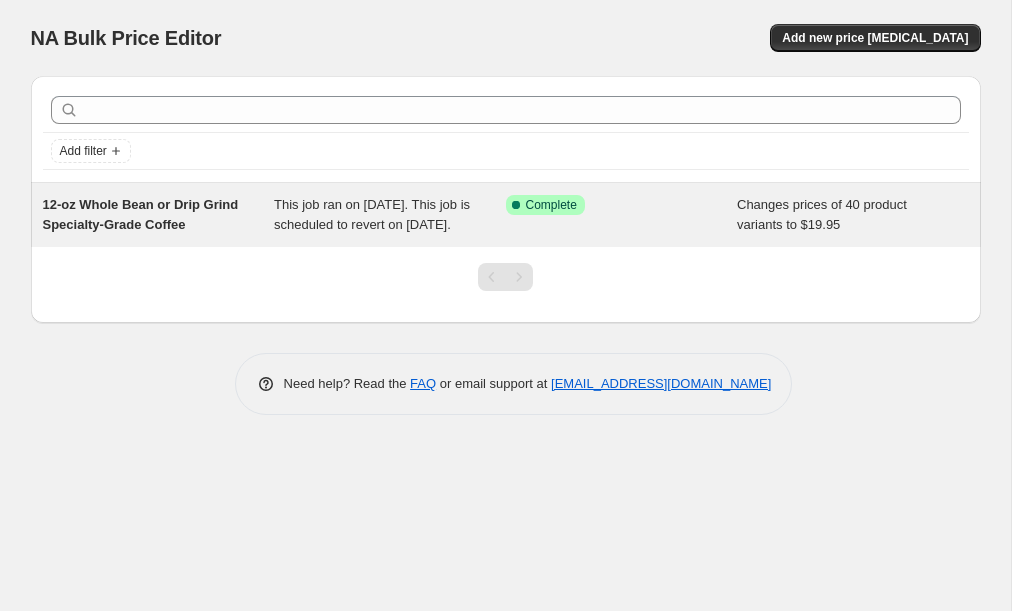 click on "12-oz Whole Bean or Drip Grind Specialty-Grade Coffee" at bounding box center (159, 215) 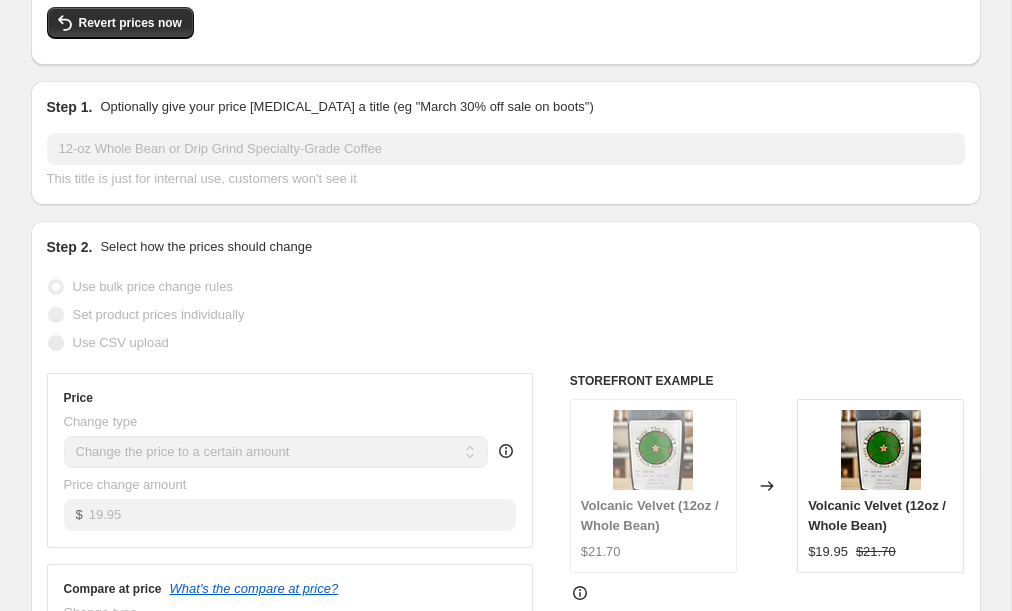 scroll, scrollTop: 0, scrollLeft: 0, axis: both 